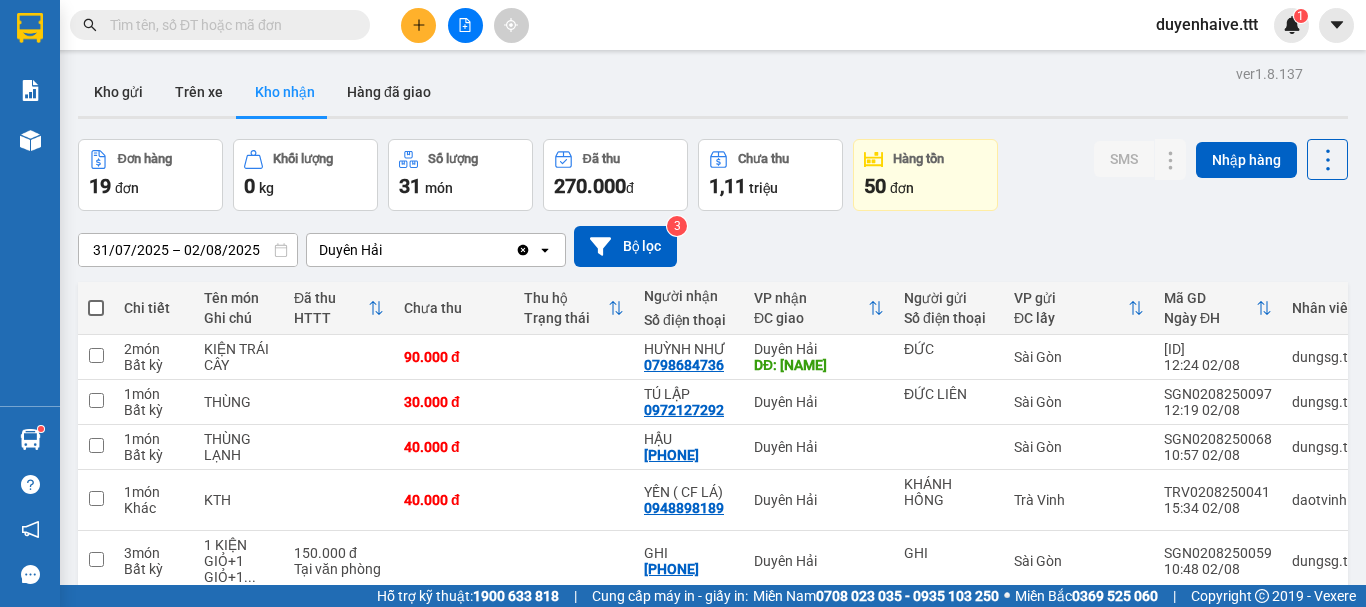scroll, scrollTop: 0, scrollLeft: 0, axis: both 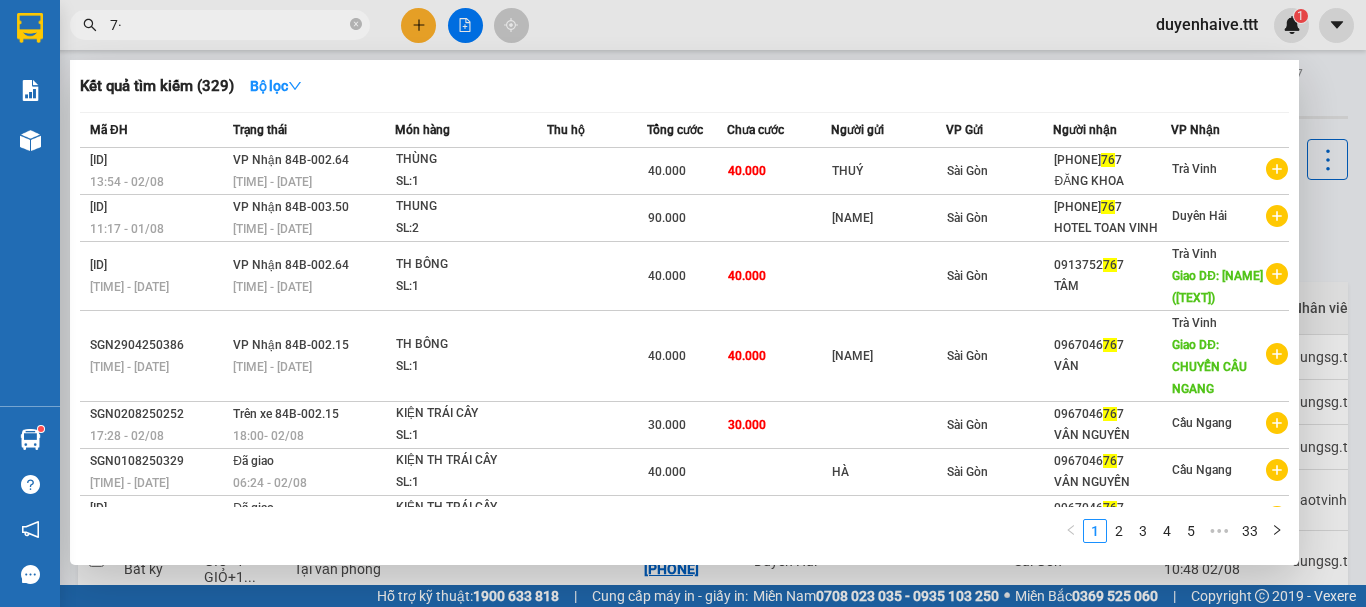 type on "7" 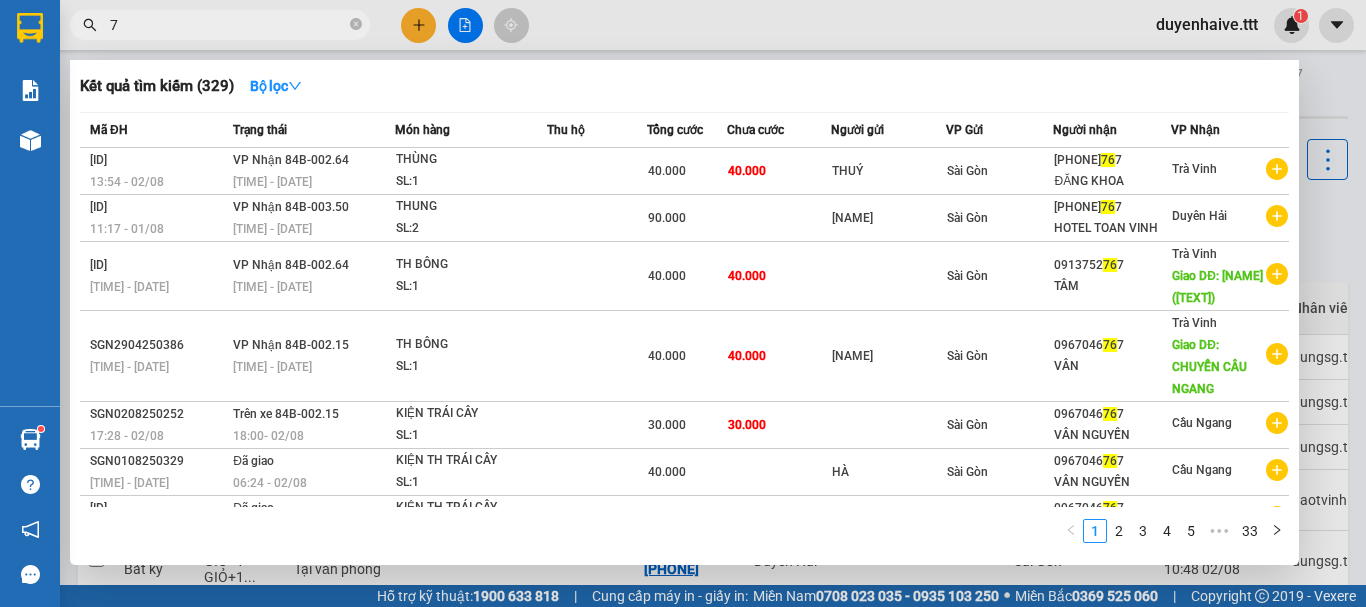 type 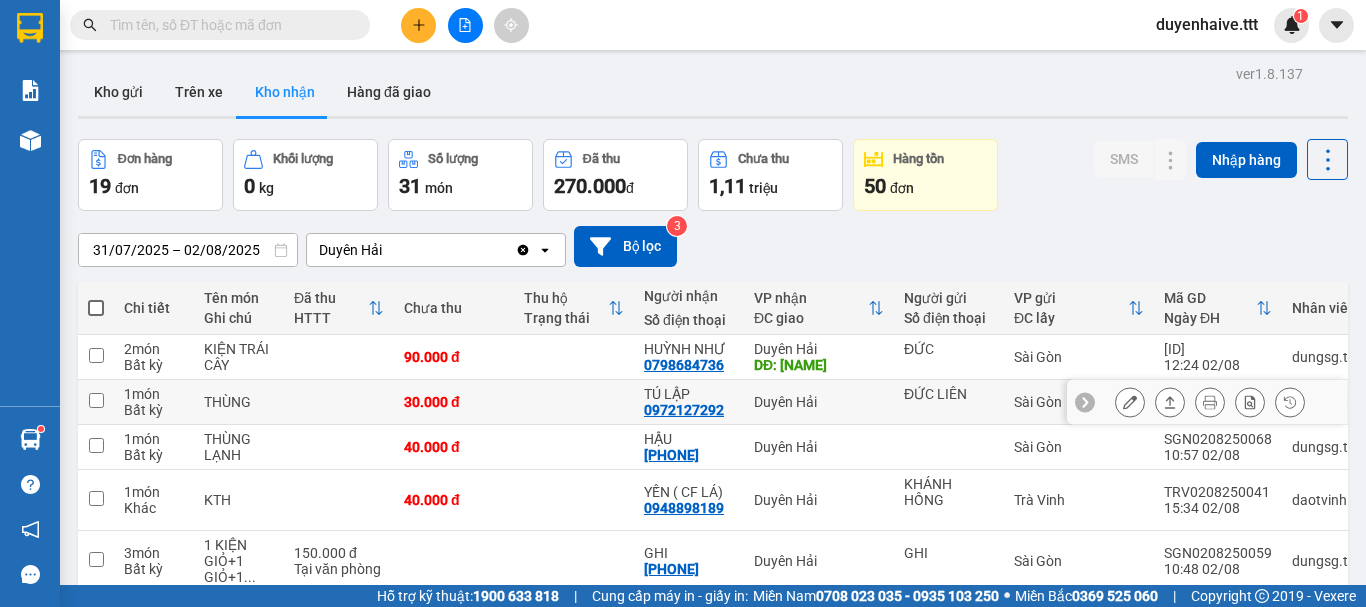 scroll, scrollTop: 300, scrollLeft: 0, axis: vertical 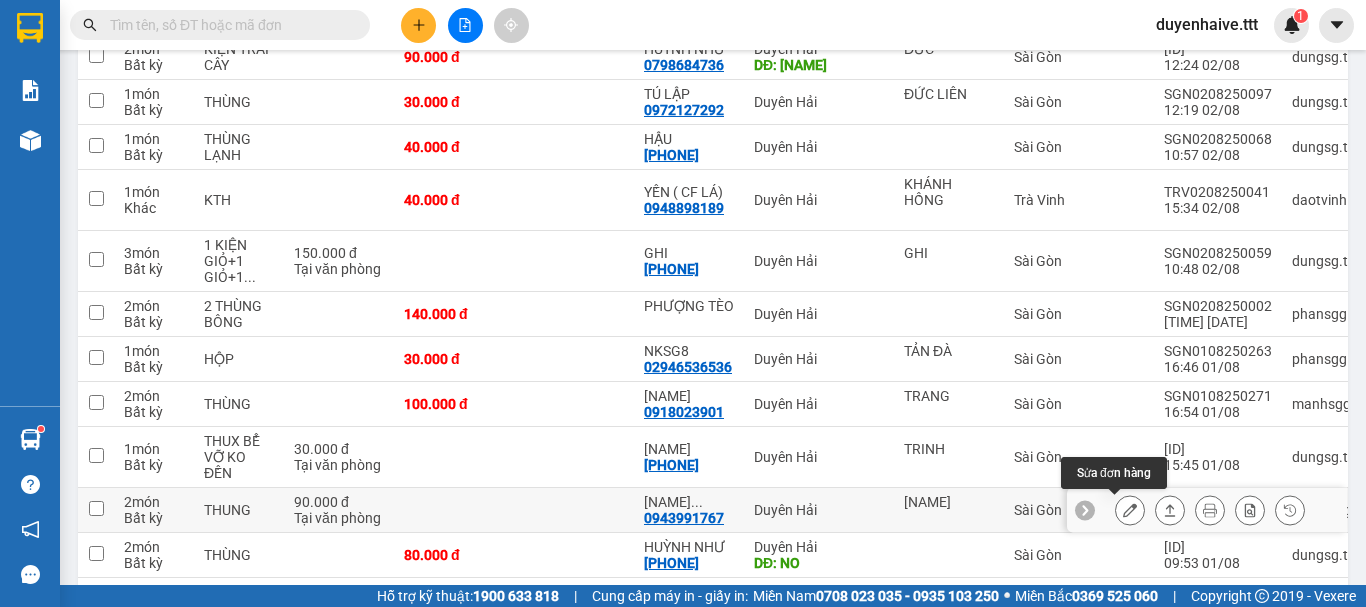 click at bounding box center [1130, 510] 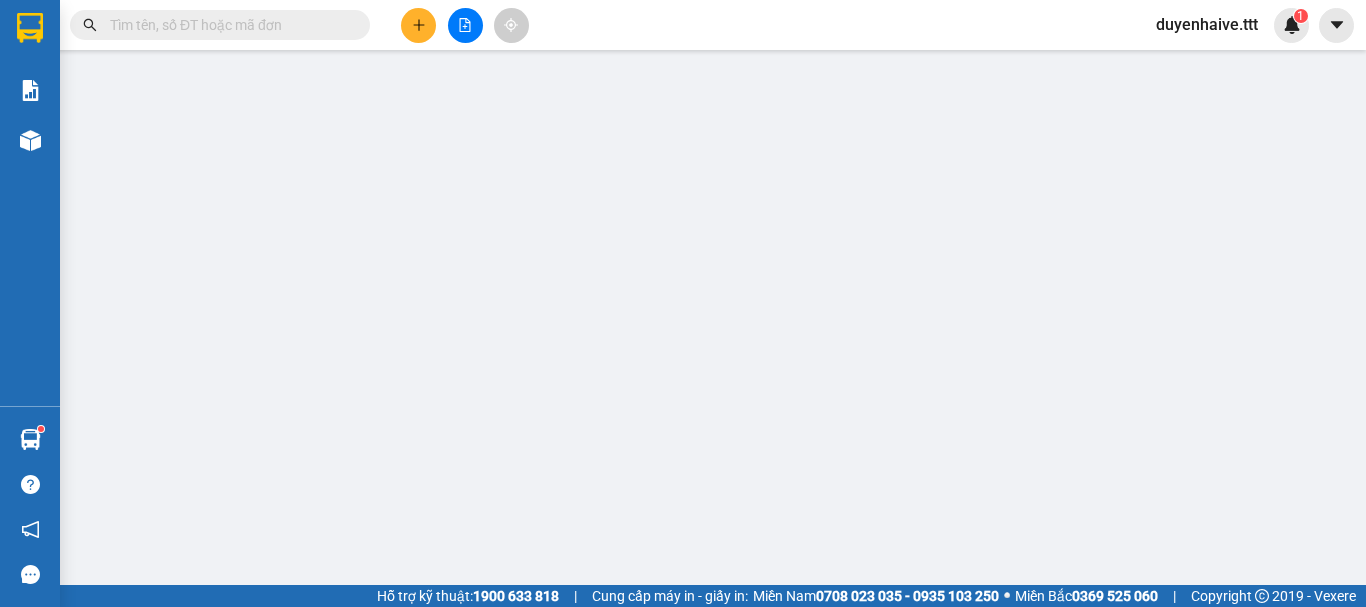 scroll, scrollTop: 0, scrollLeft: 0, axis: both 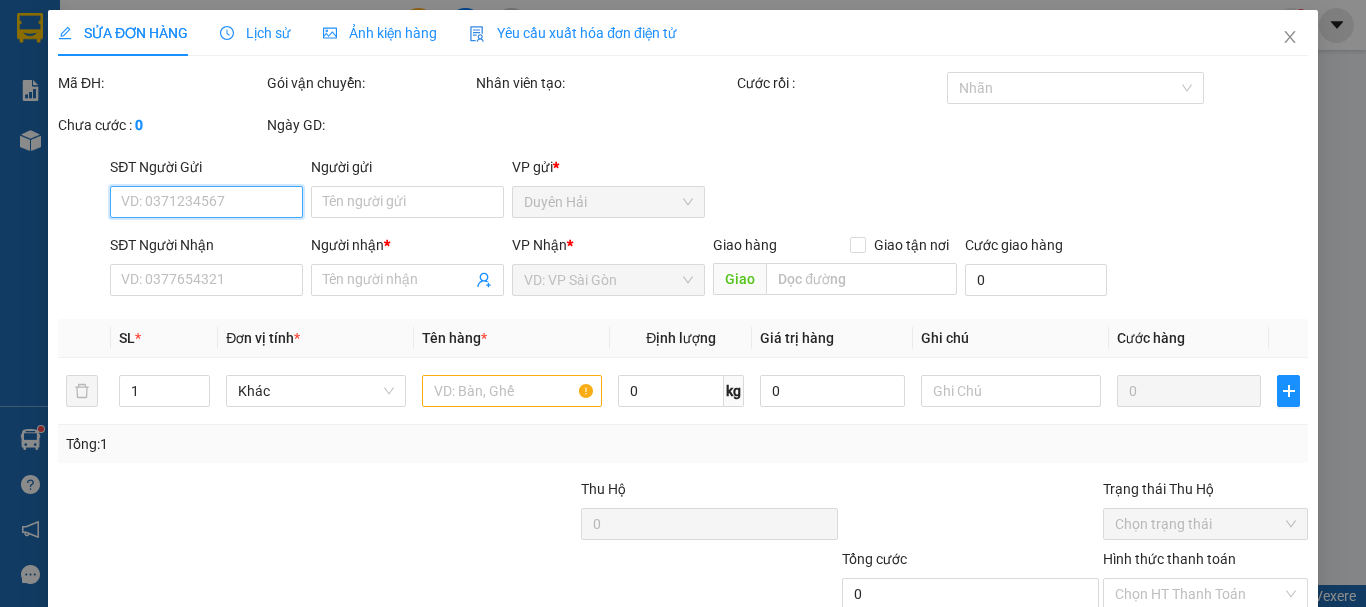 type on "[NAME]" 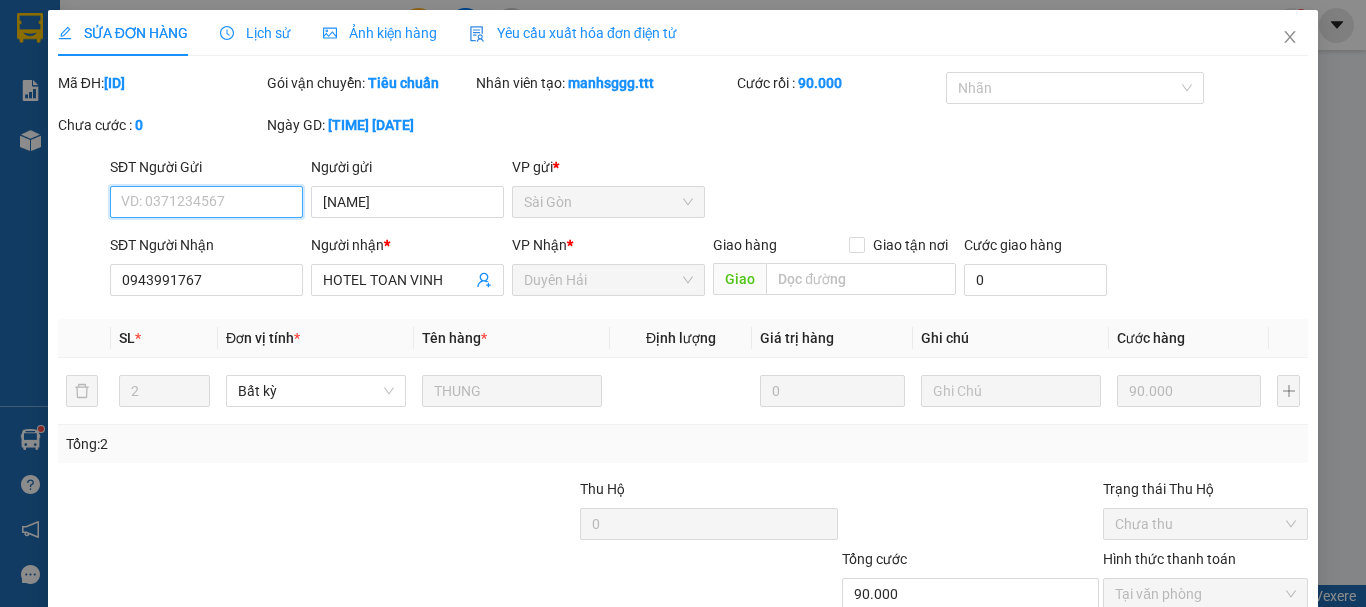 scroll, scrollTop: 137, scrollLeft: 0, axis: vertical 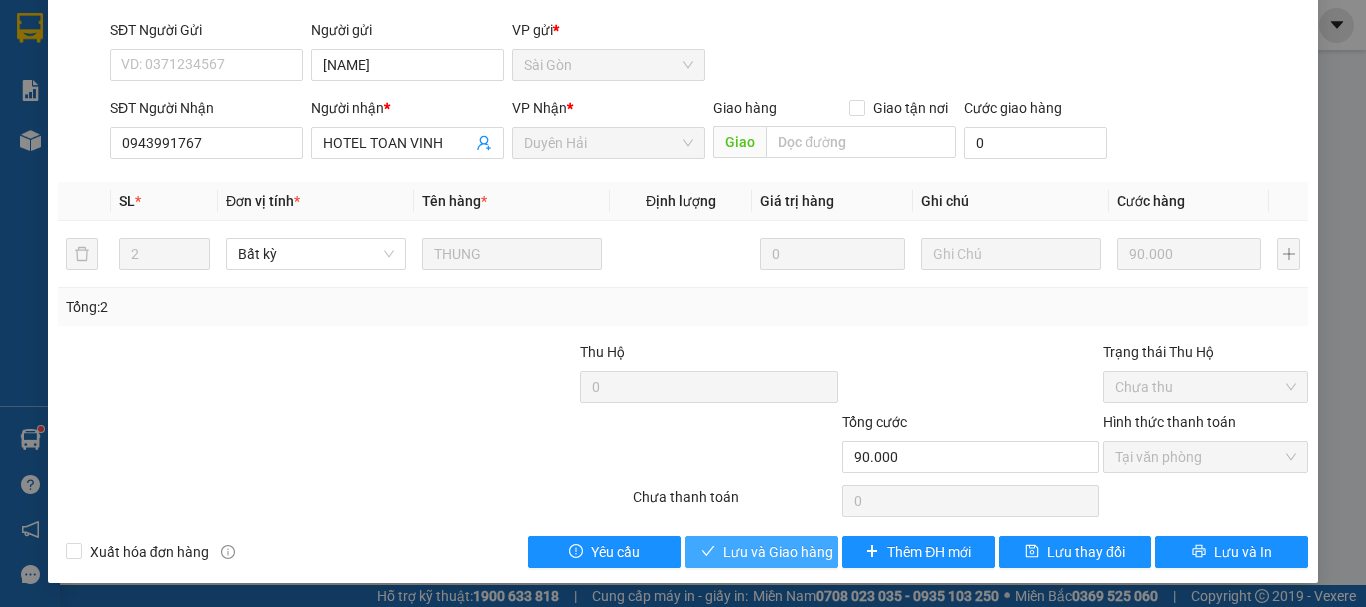 click on "Lưu và Giao hàng" at bounding box center (778, 552) 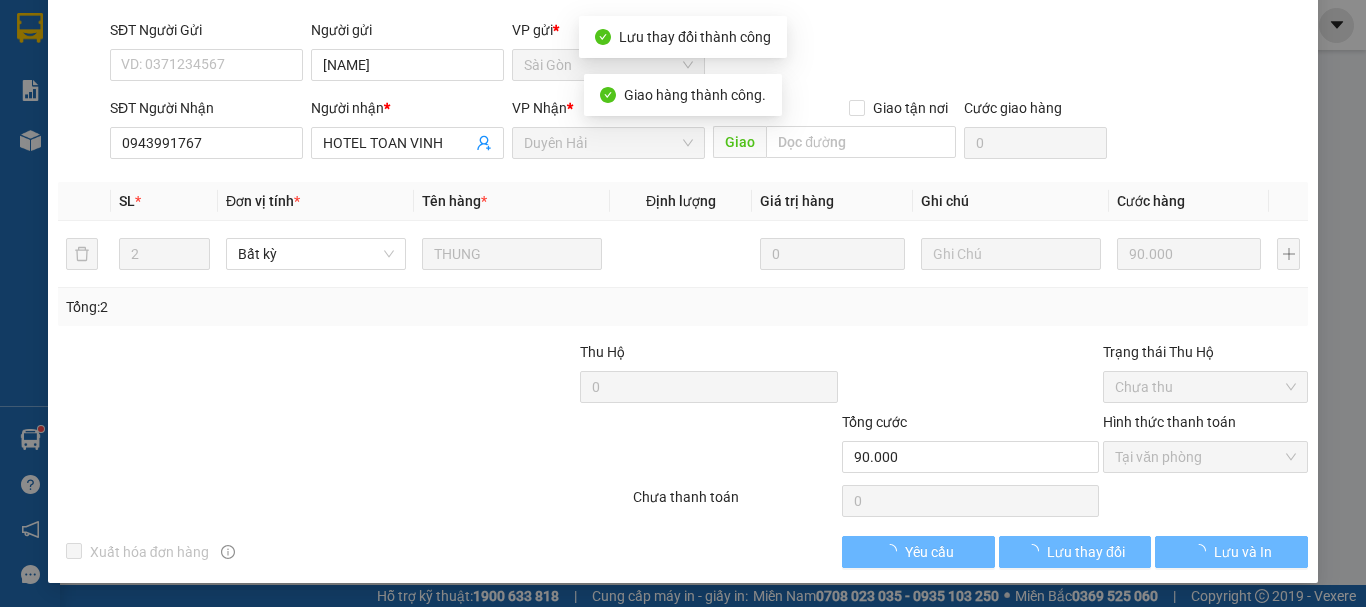 scroll, scrollTop: 0, scrollLeft: 0, axis: both 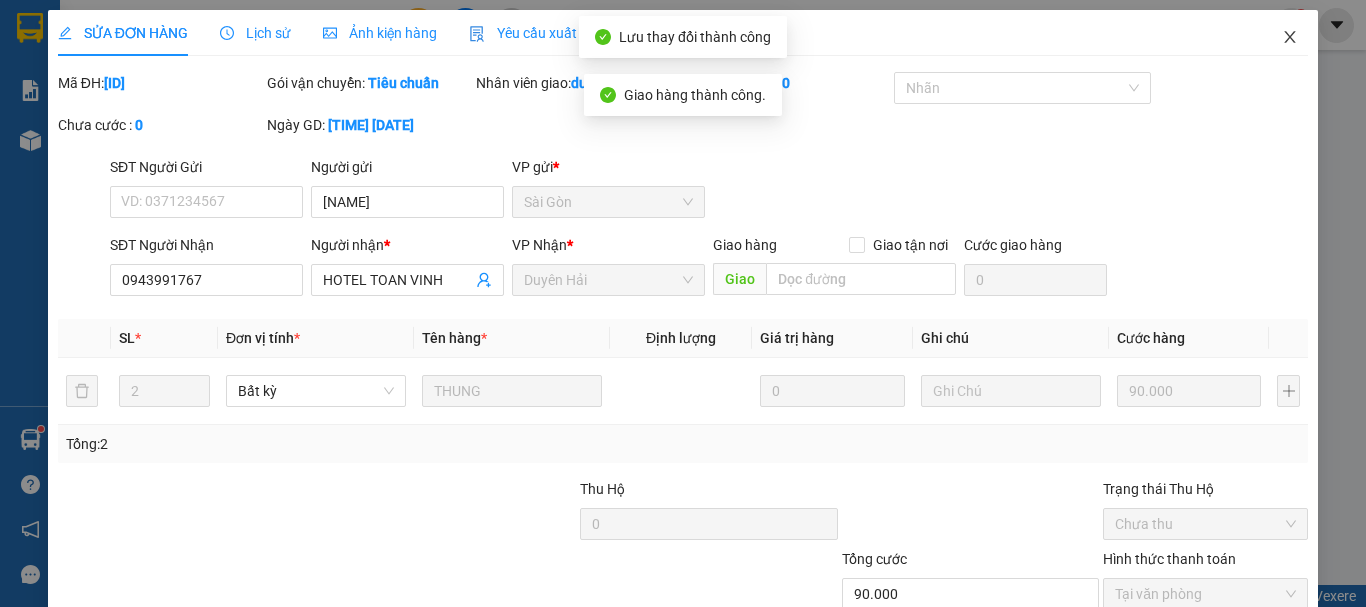 click 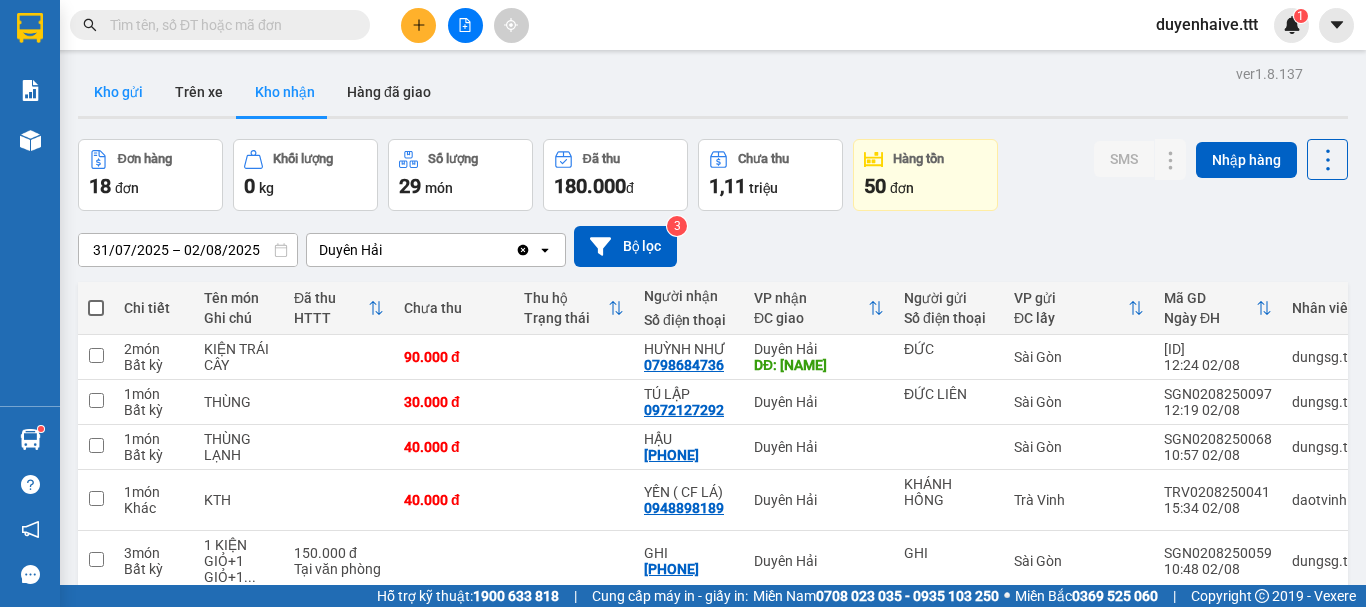 click on "Kho gửi" at bounding box center (118, 92) 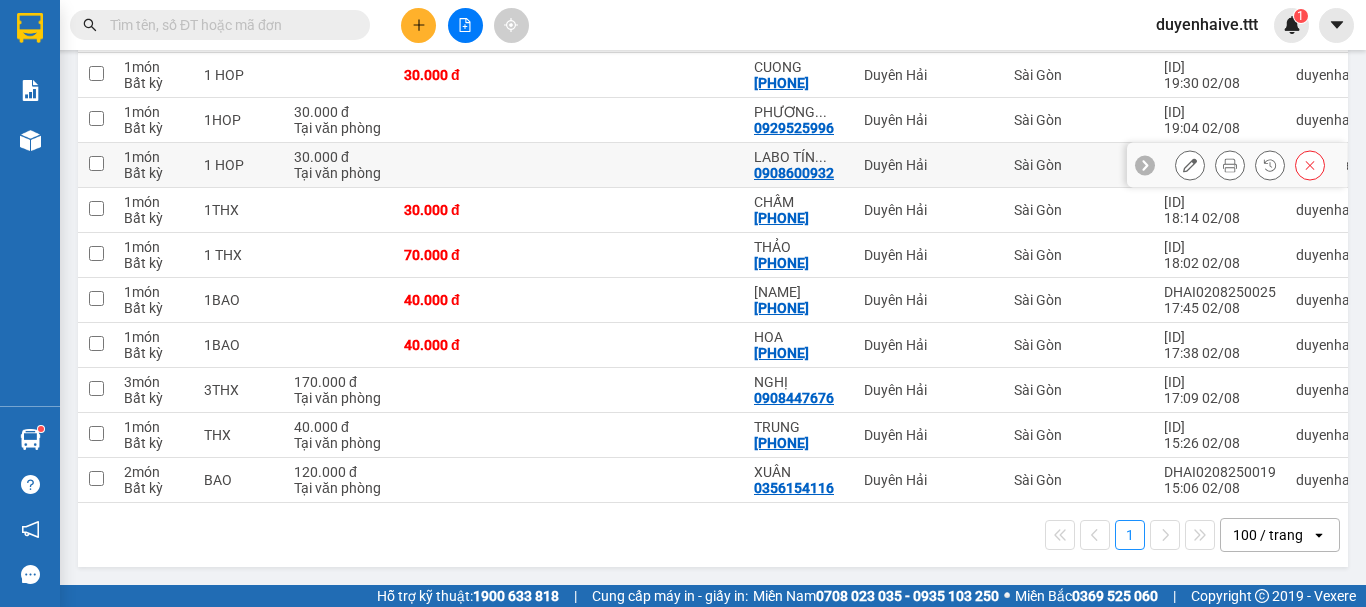 scroll, scrollTop: 0, scrollLeft: 0, axis: both 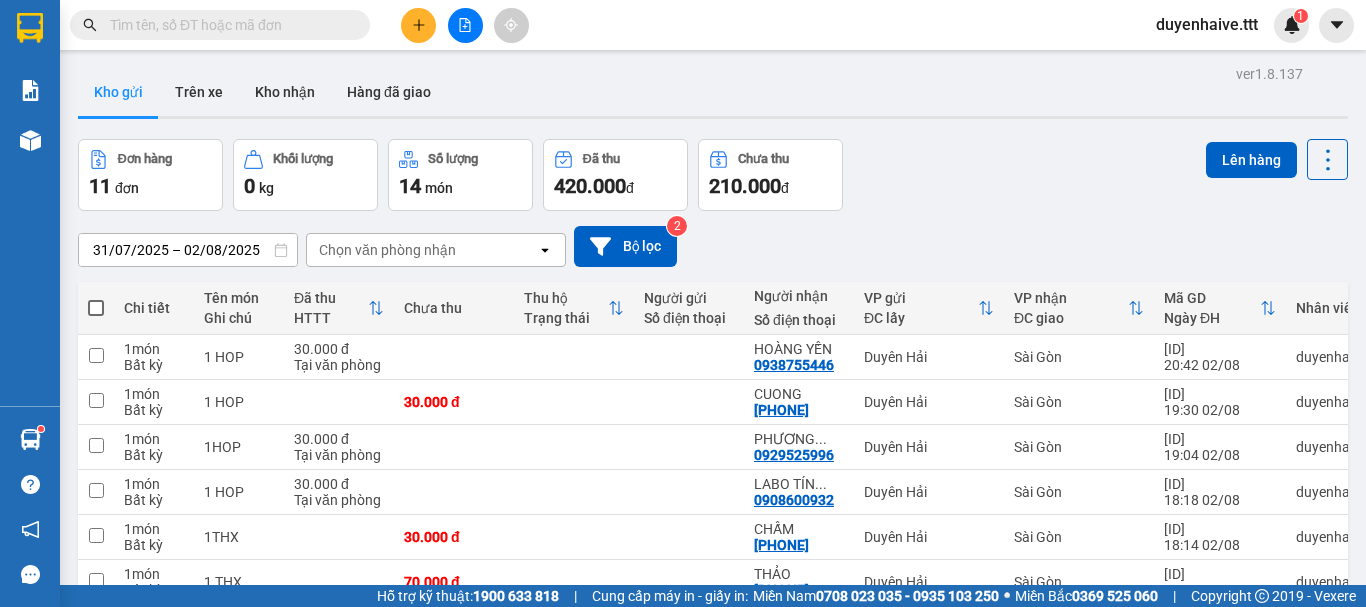 click at bounding box center (96, 308) 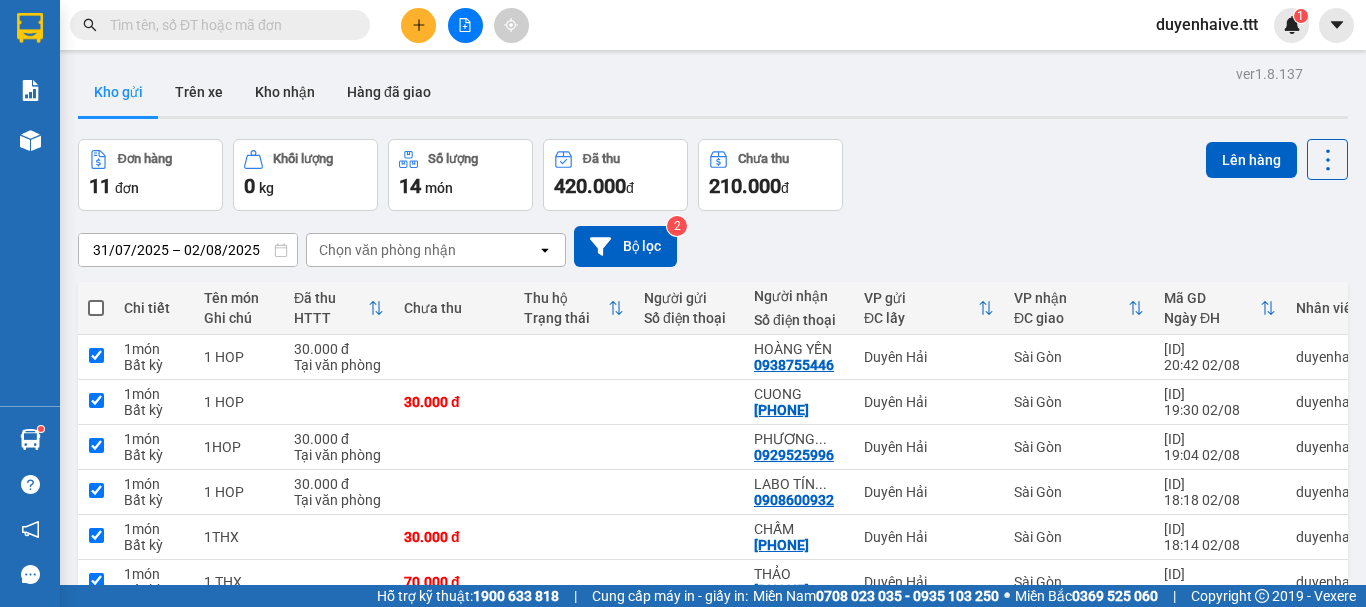 checkbox on "true" 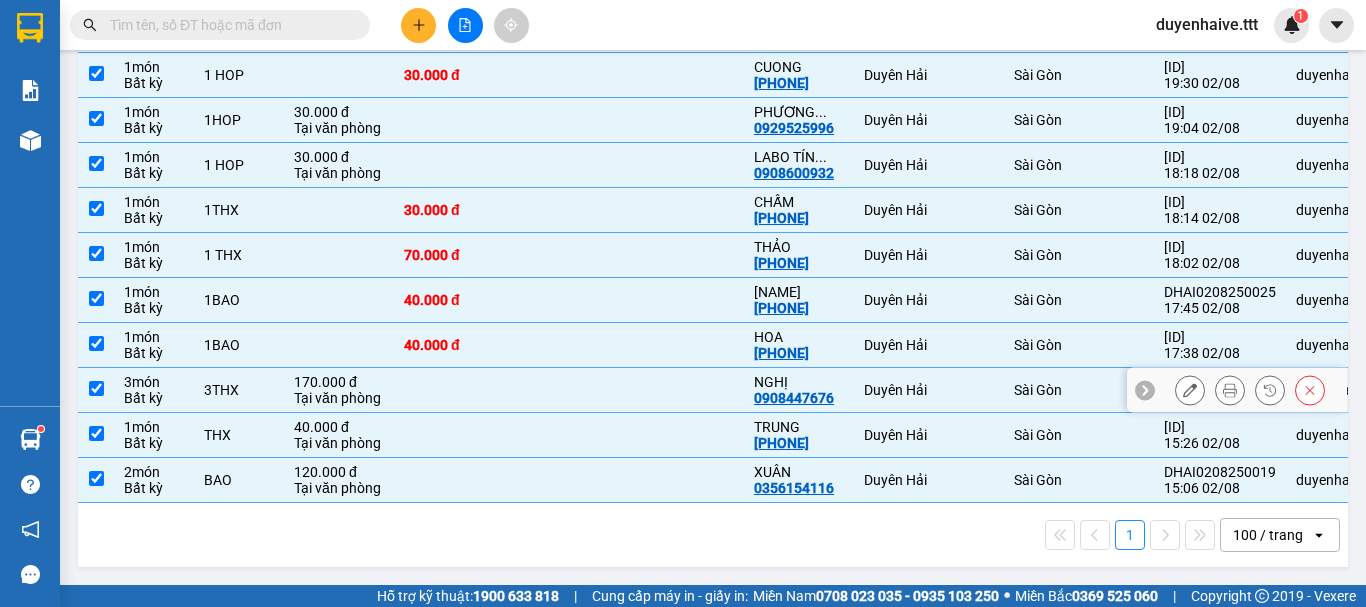 scroll, scrollTop: 35, scrollLeft: 0, axis: vertical 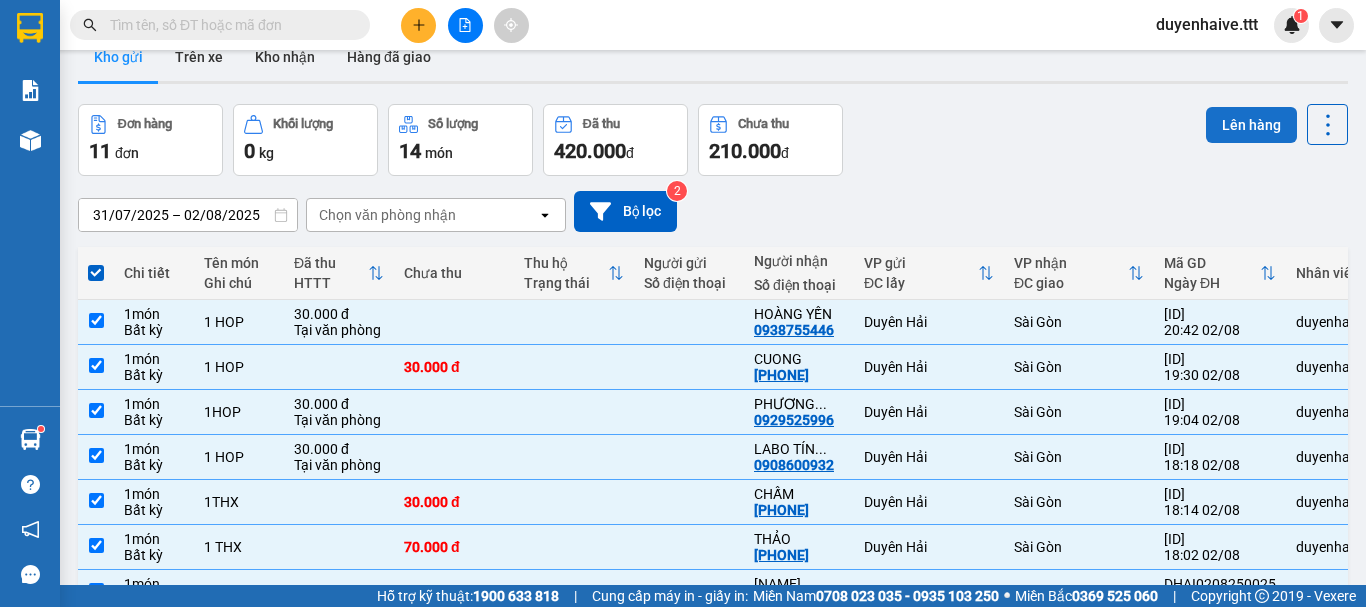 click on "Lên hàng" at bounding box center [1251, 125] 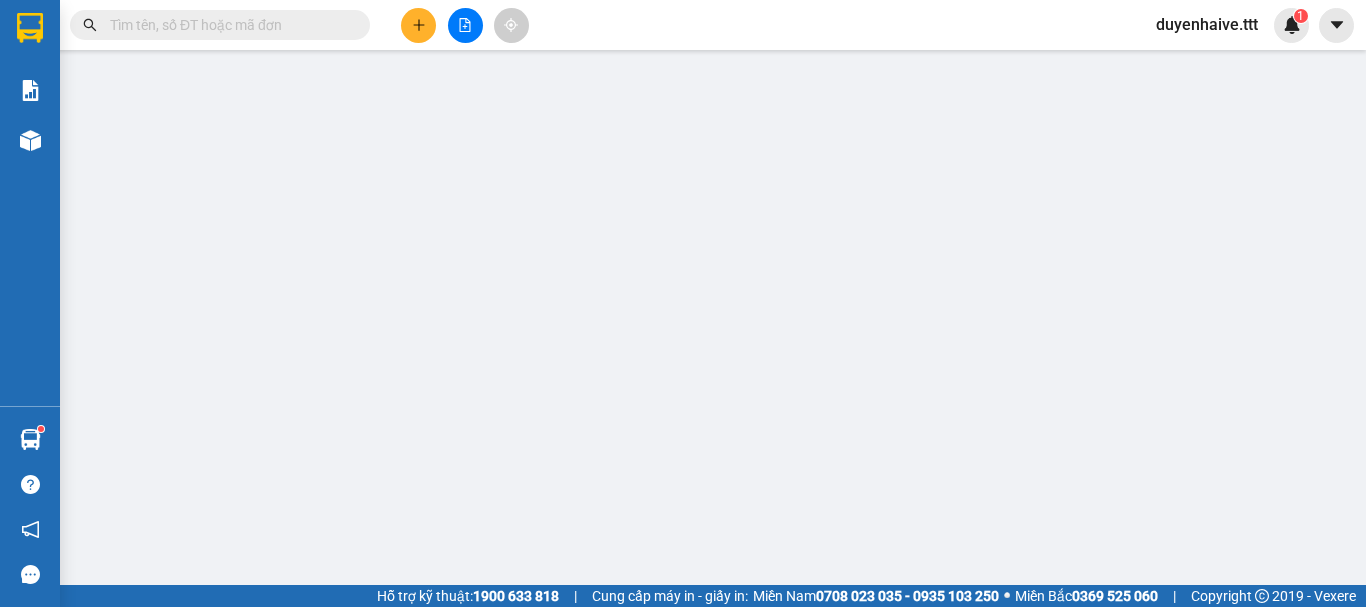 scroll, scrollTop: 0, scrollLeft: 0, axis: both 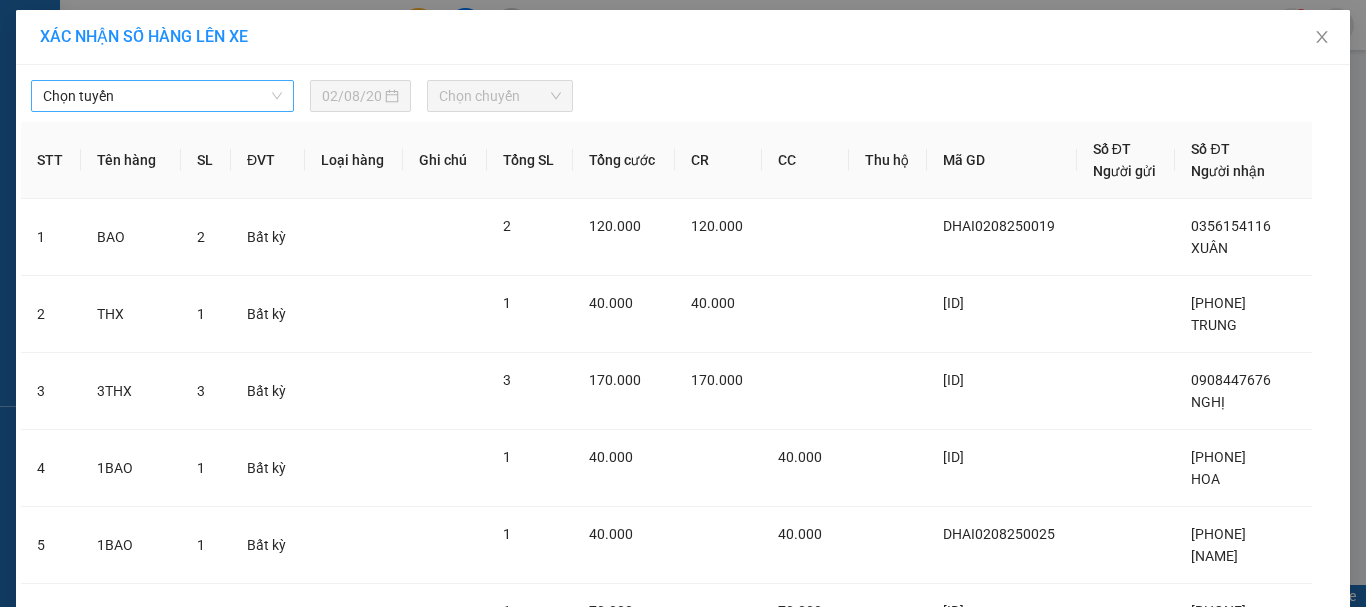 click on "Chọn tuyến" at bounding box center [162, 96] 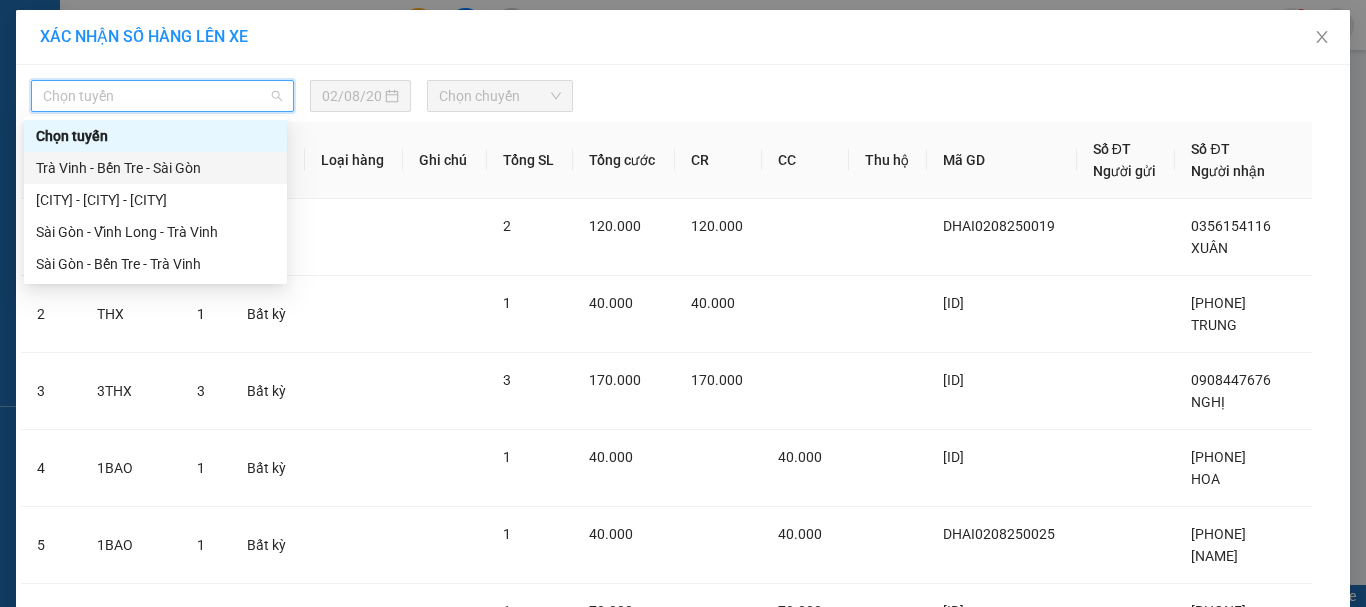 click on "Trà Vinh - Bến Tre - Sài Gòn" at bounding box center [155, 168] 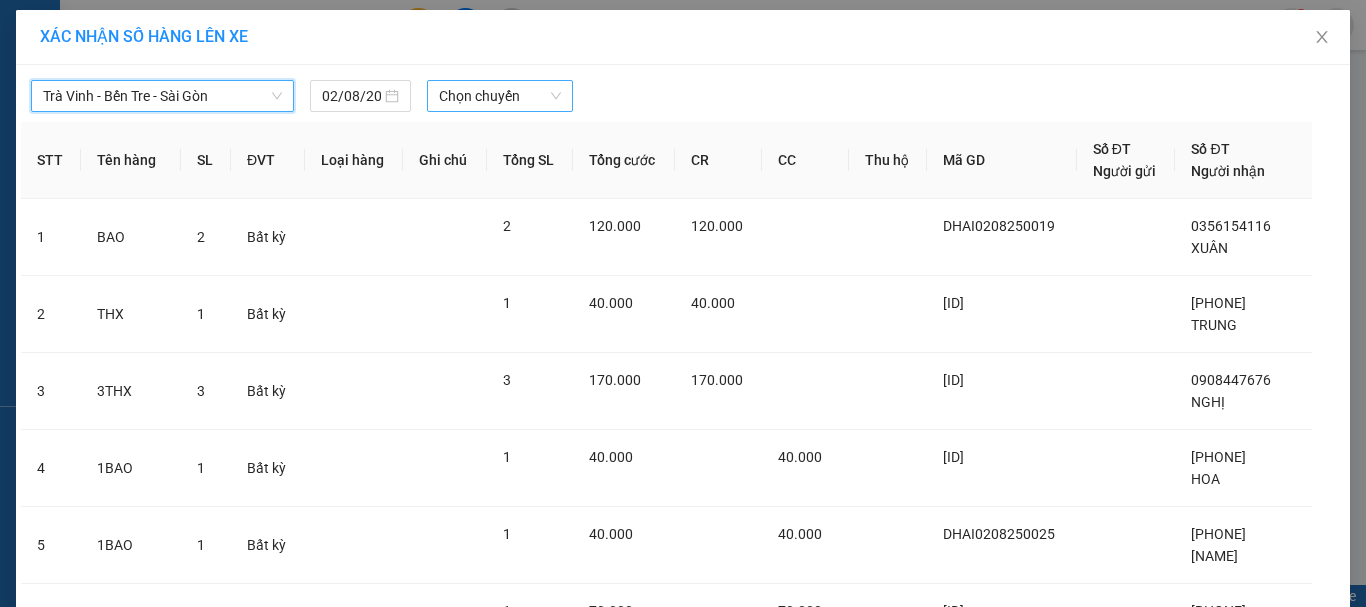 click on "Chọn chuyến" at bounding box center (500, 96) 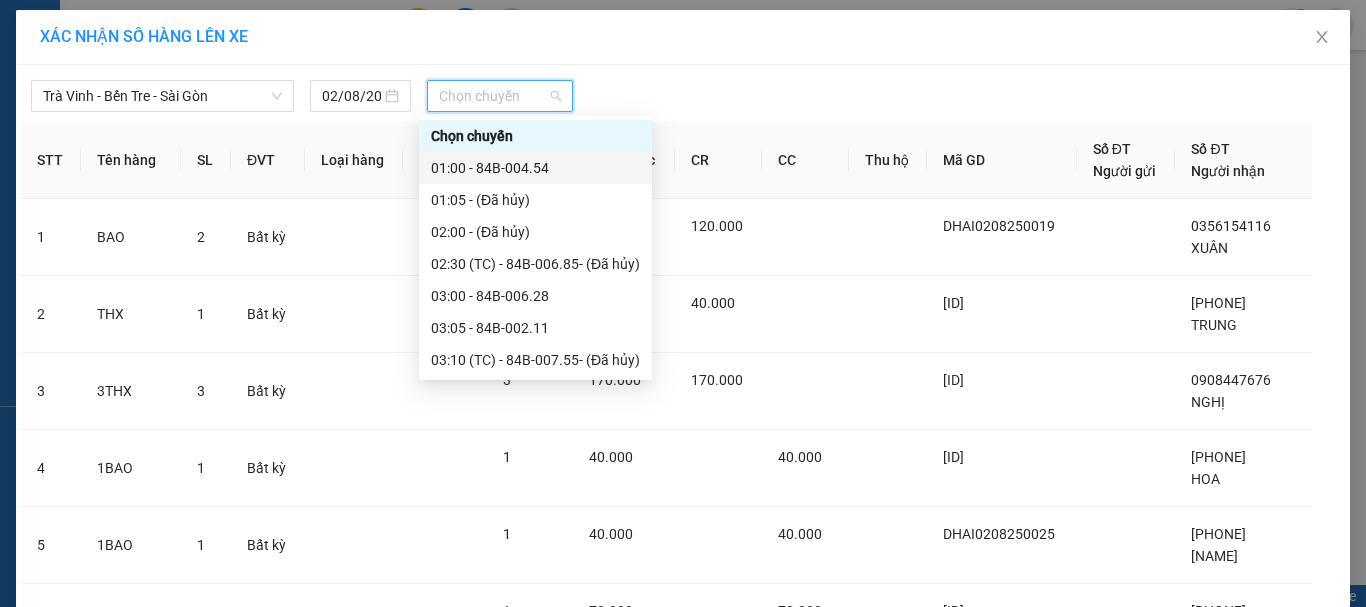 click on "[TIME] - [ID]" at bounding box center [535, 168] 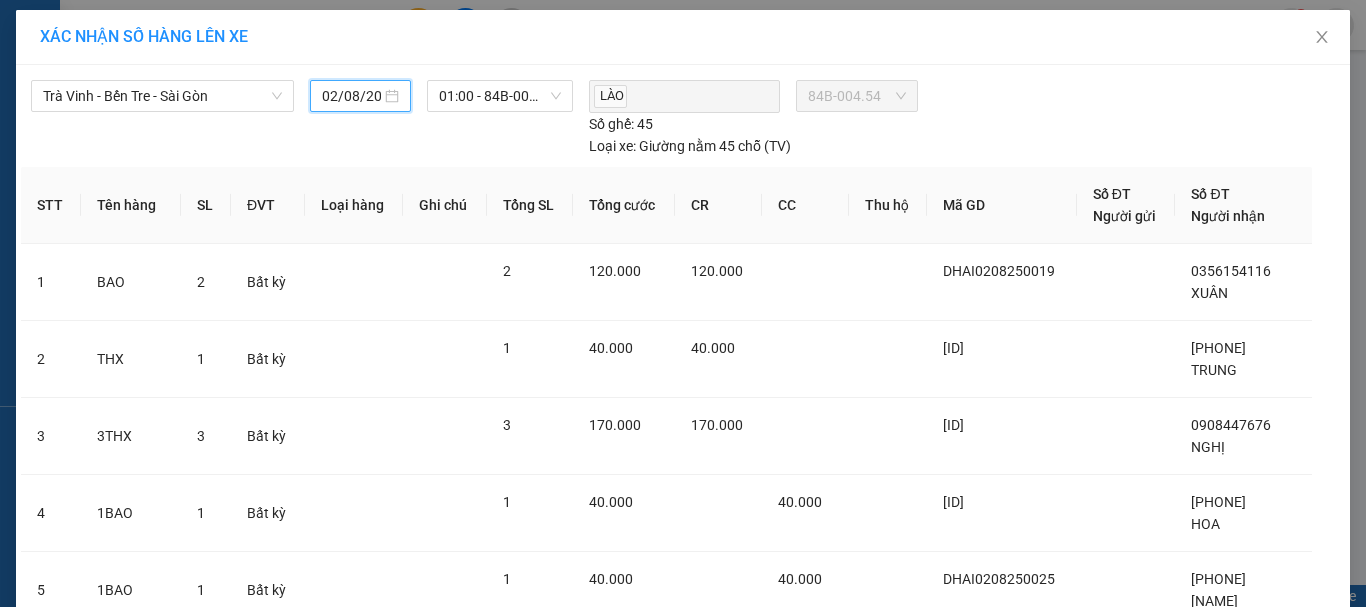 click on "02/08/2025" at bounding box center [351, 96] 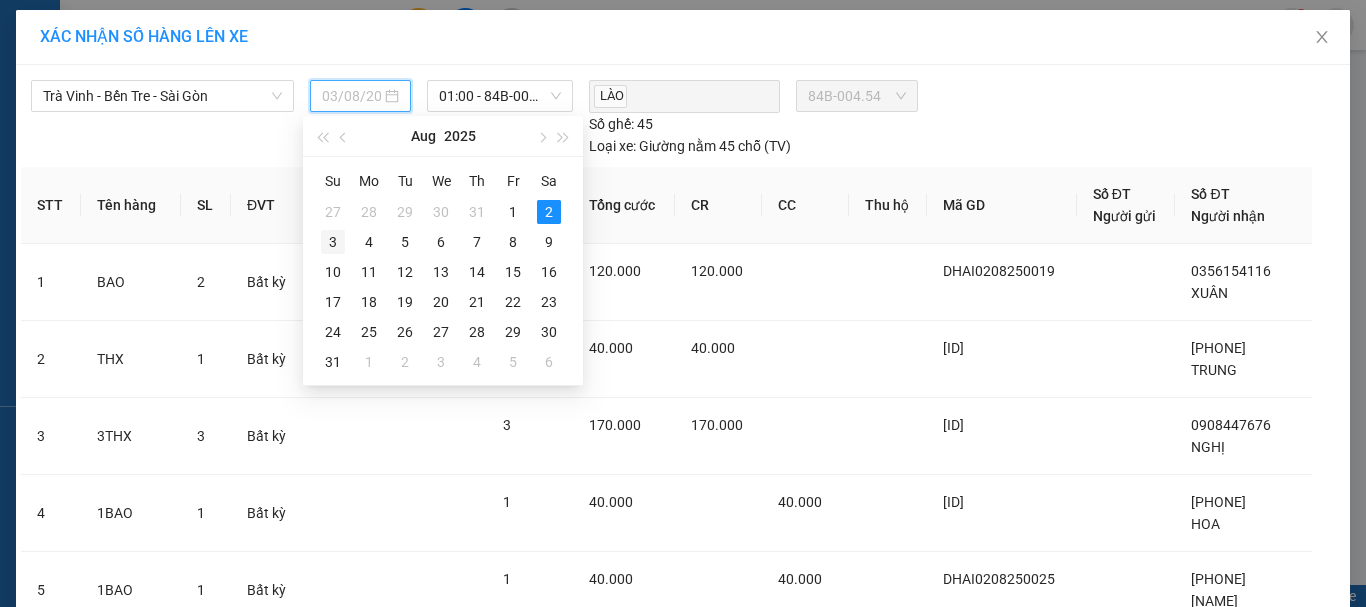 click on "3" at bounding box center [333, 242] 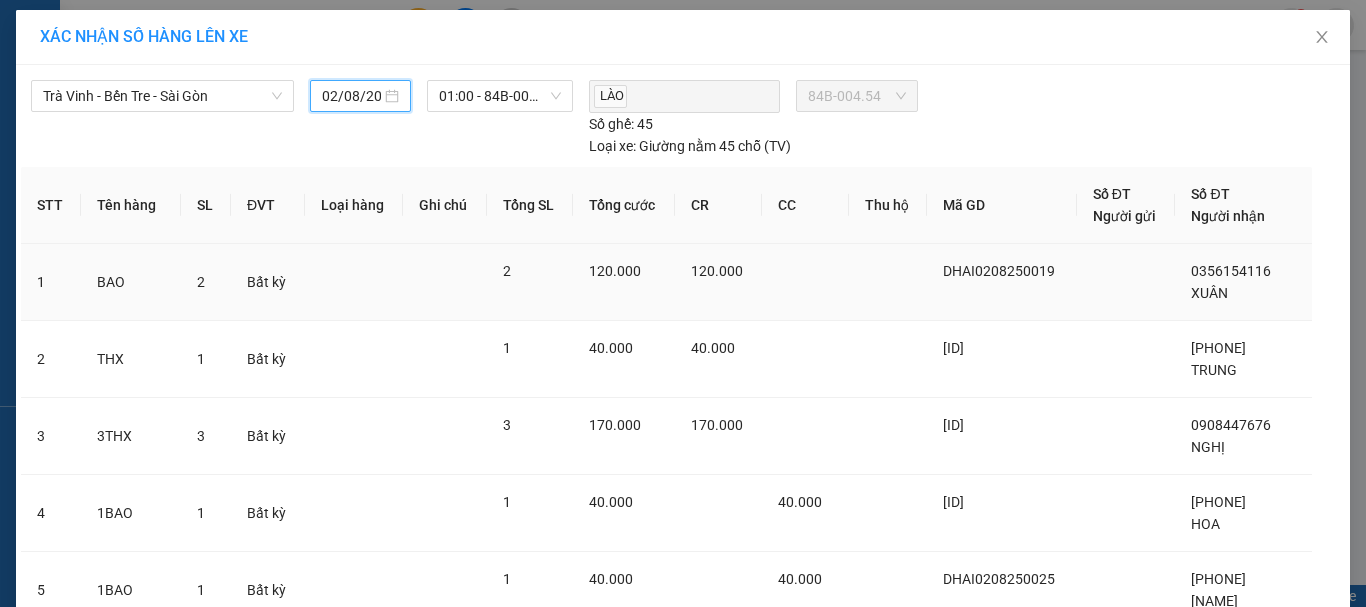 type on "03/08/2025" 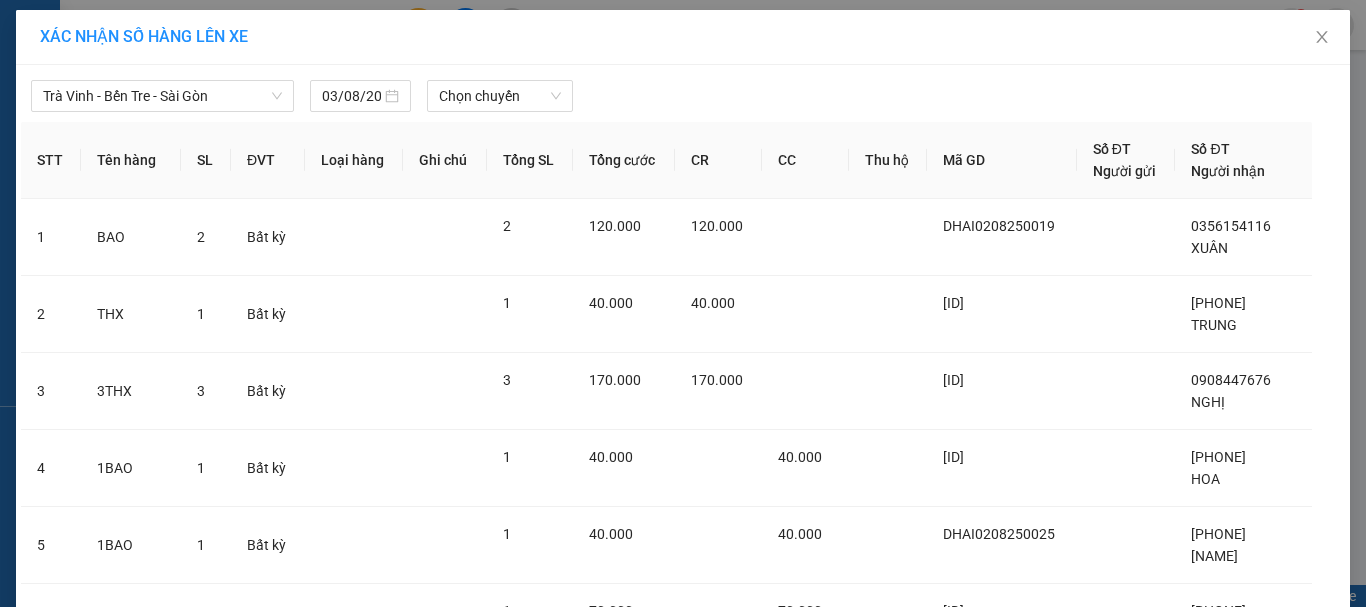 drag, startPoint x: 500, startPoint y: 79, endPoint x: 512, endPoint y: 116, distance: 38.8973 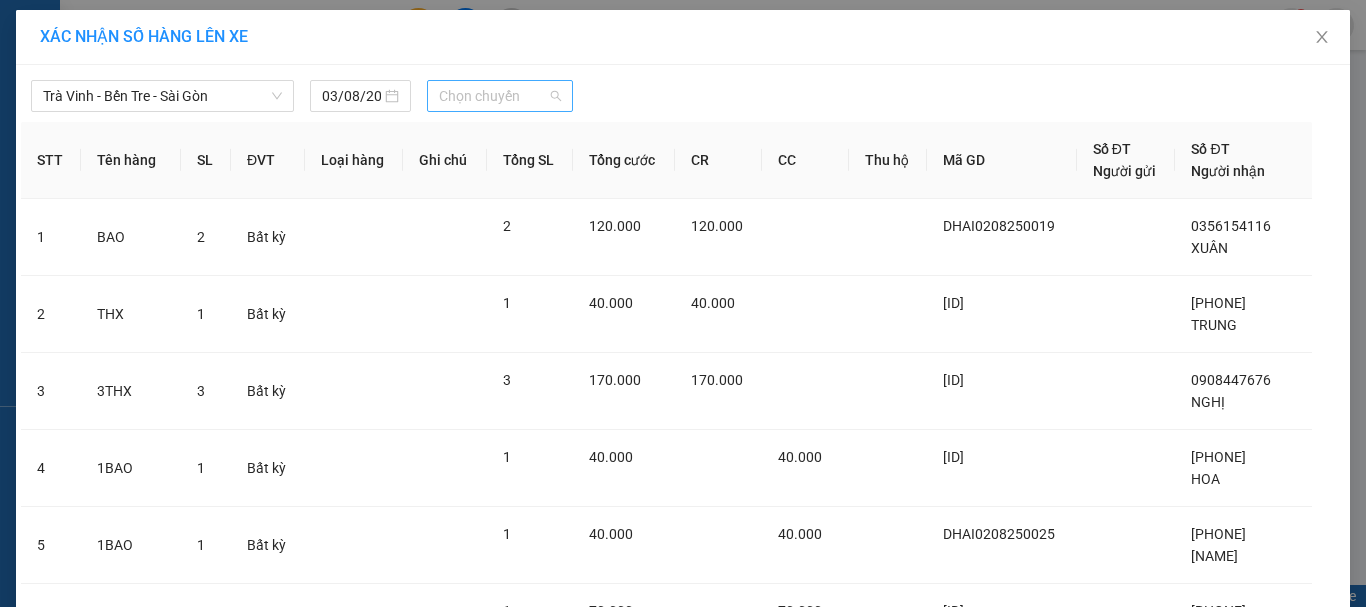 drag, startPoint x: 483, startPoint y: 91, endPoint x: 490, endPoint y: 110, distance: 20.248457 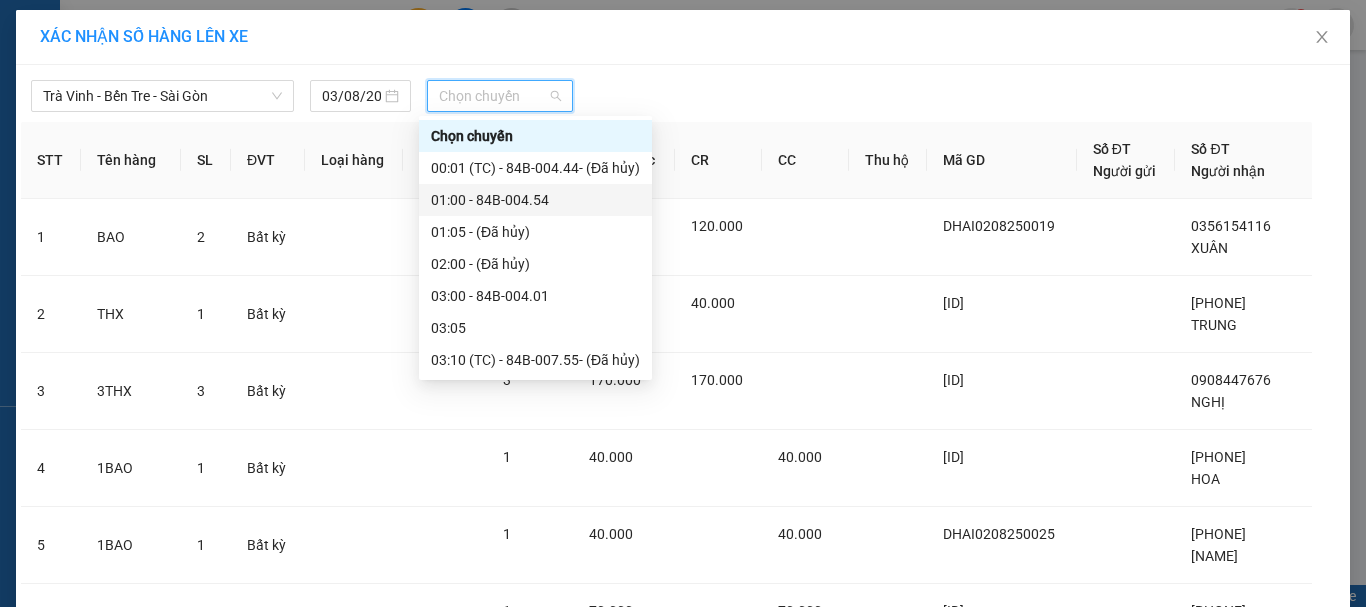 click on "[TIME] - [ID]" at bounding box center [535, 200] 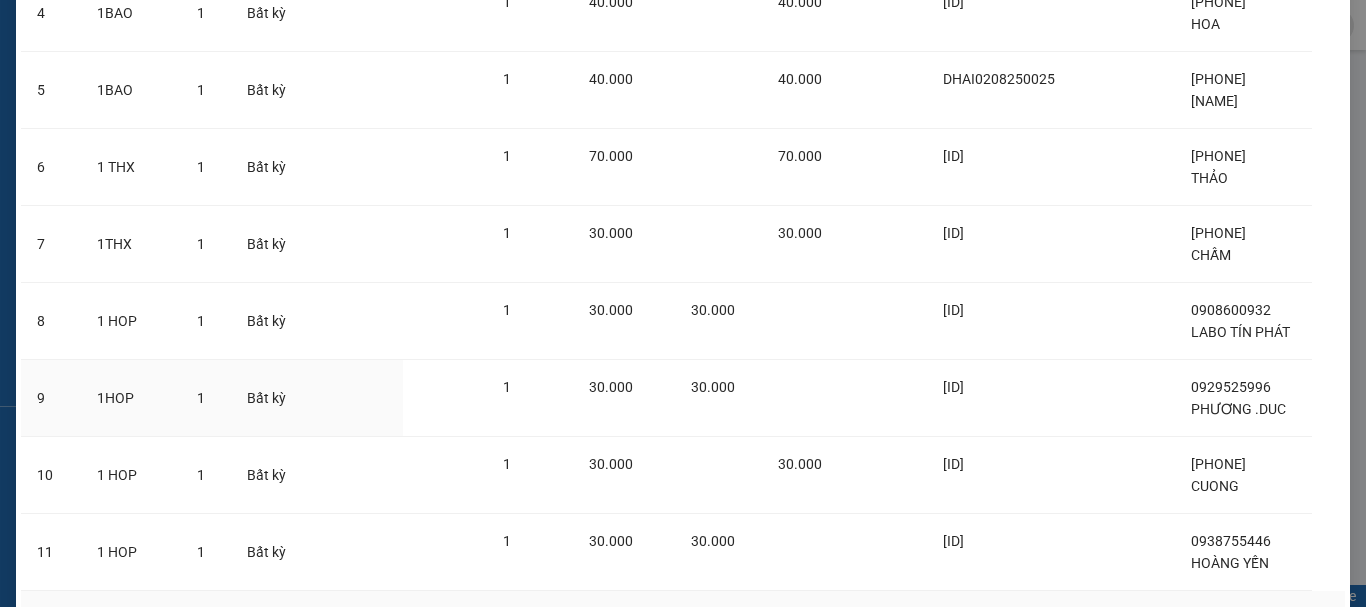 scroll, scrollTop: 630, scrollLeft: 0, axis: vertical 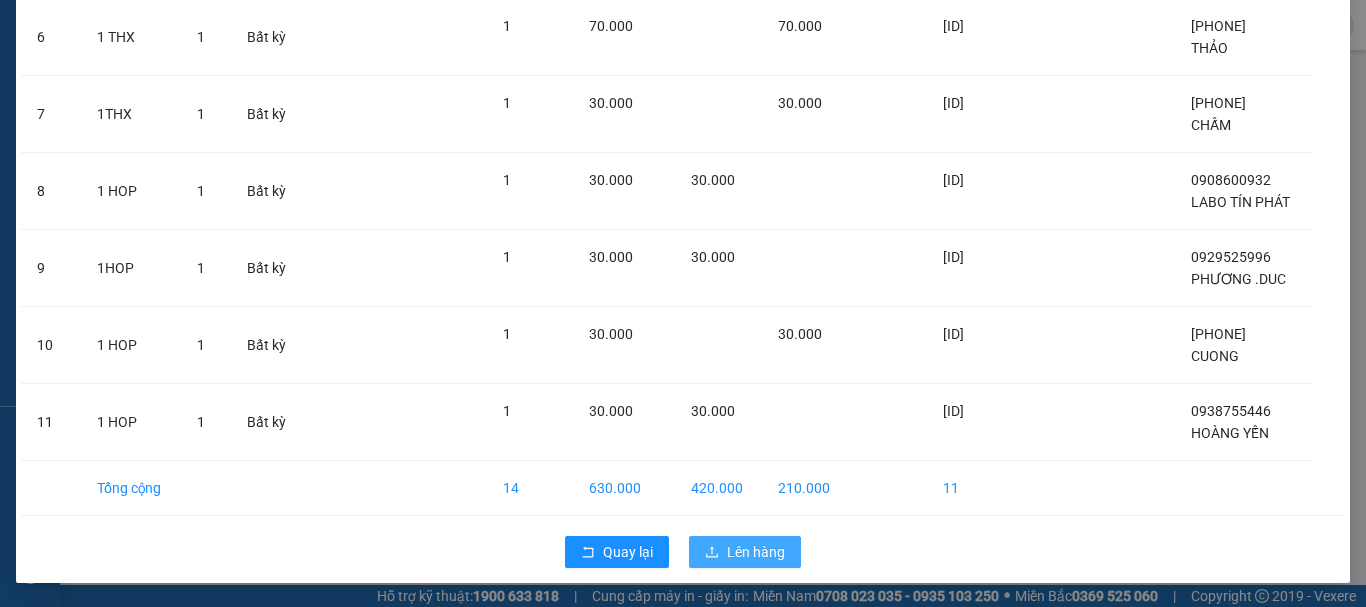 click on "Lên hàng" at bounding box center [756, 552] 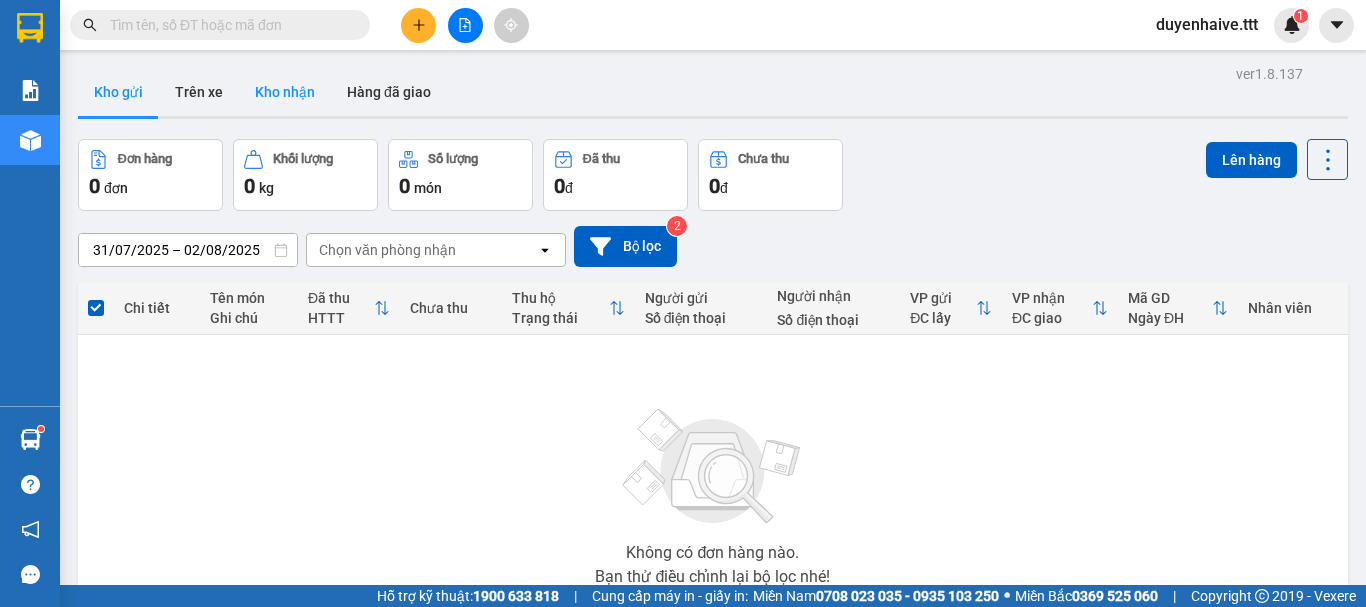 click on "Kho nhận" at bounding box center (285, 92) 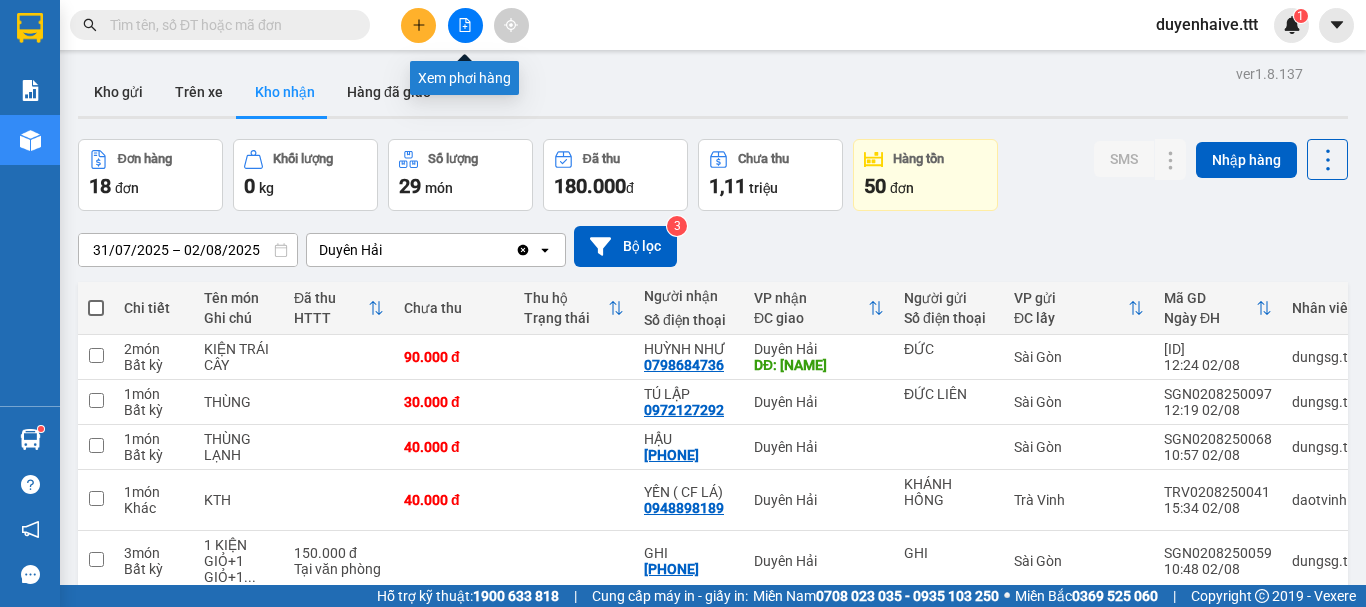 click 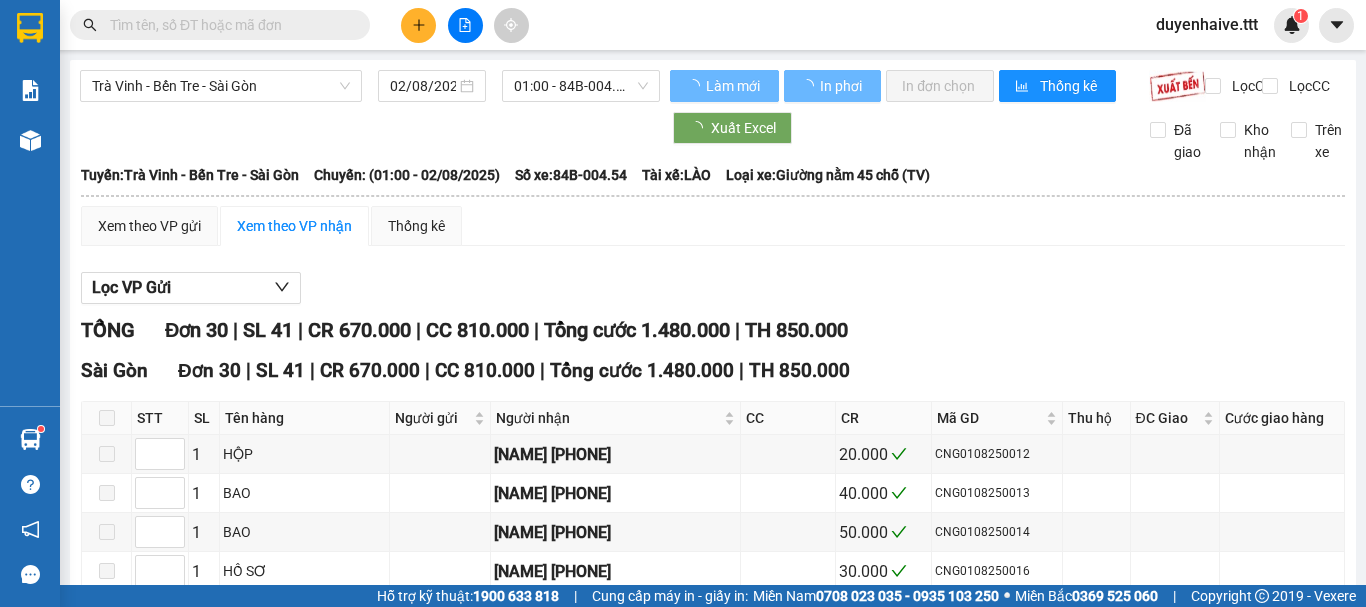 scroll, scrollTop: 1140, scrollLeft: 0, axis: vertical 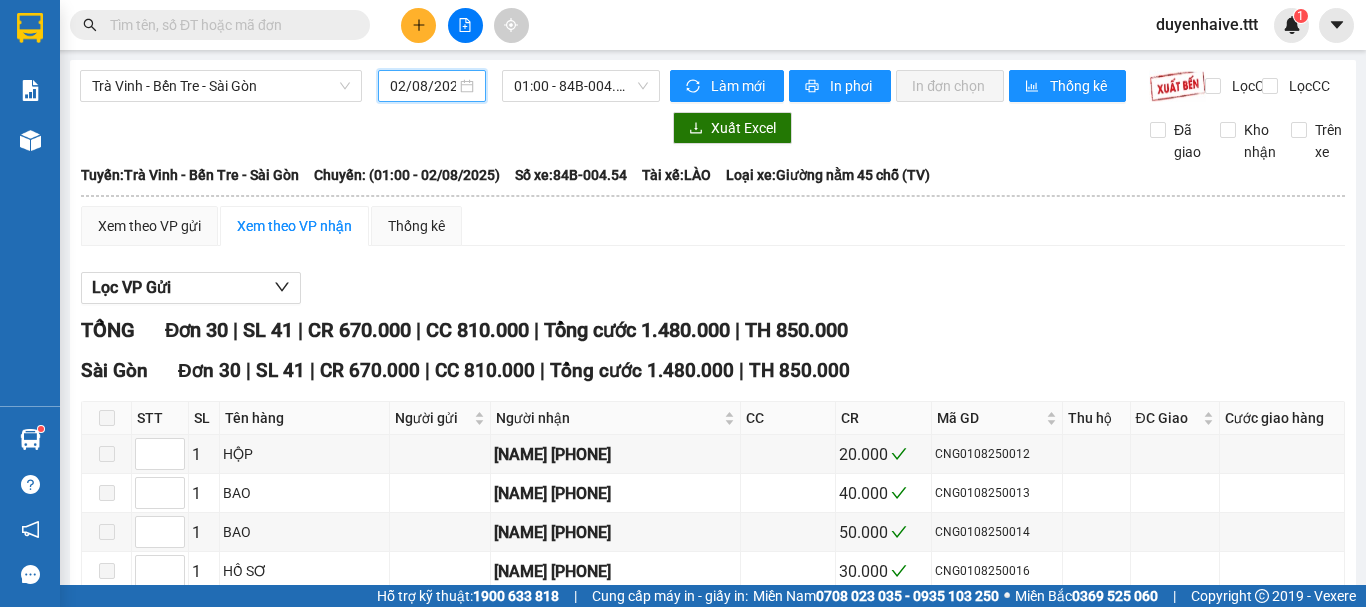 click on "02/08/2025" at bounding box center (423, 86) 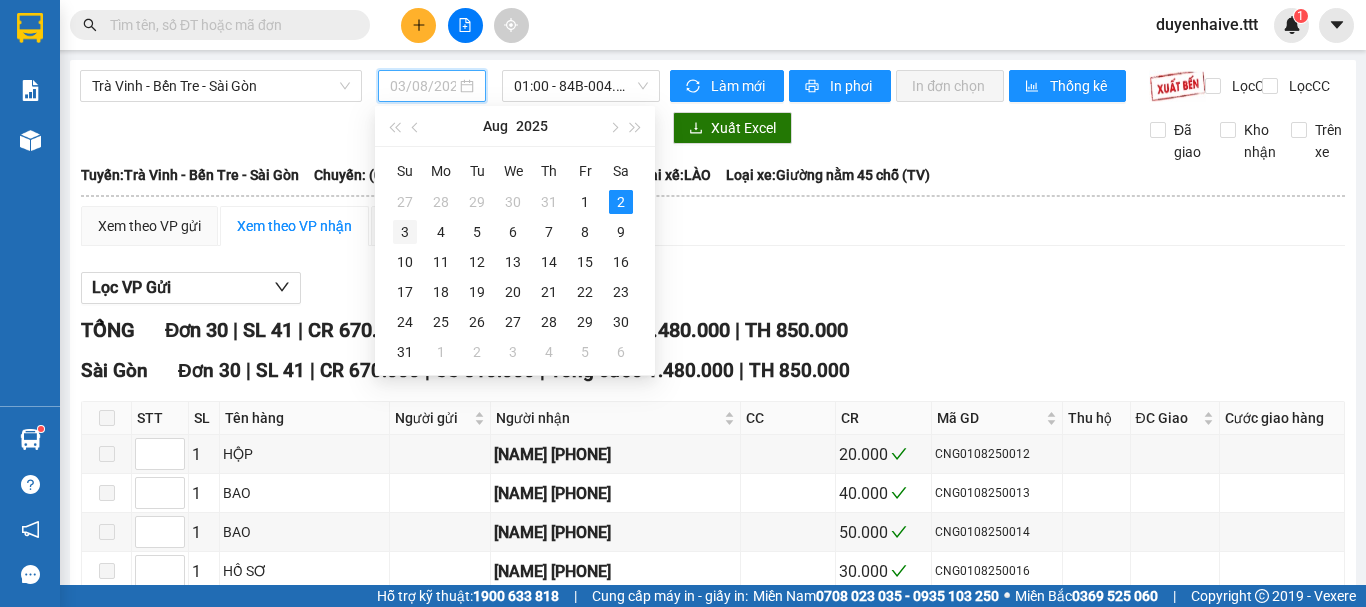 click on "3" at bounding box center [405, 232] 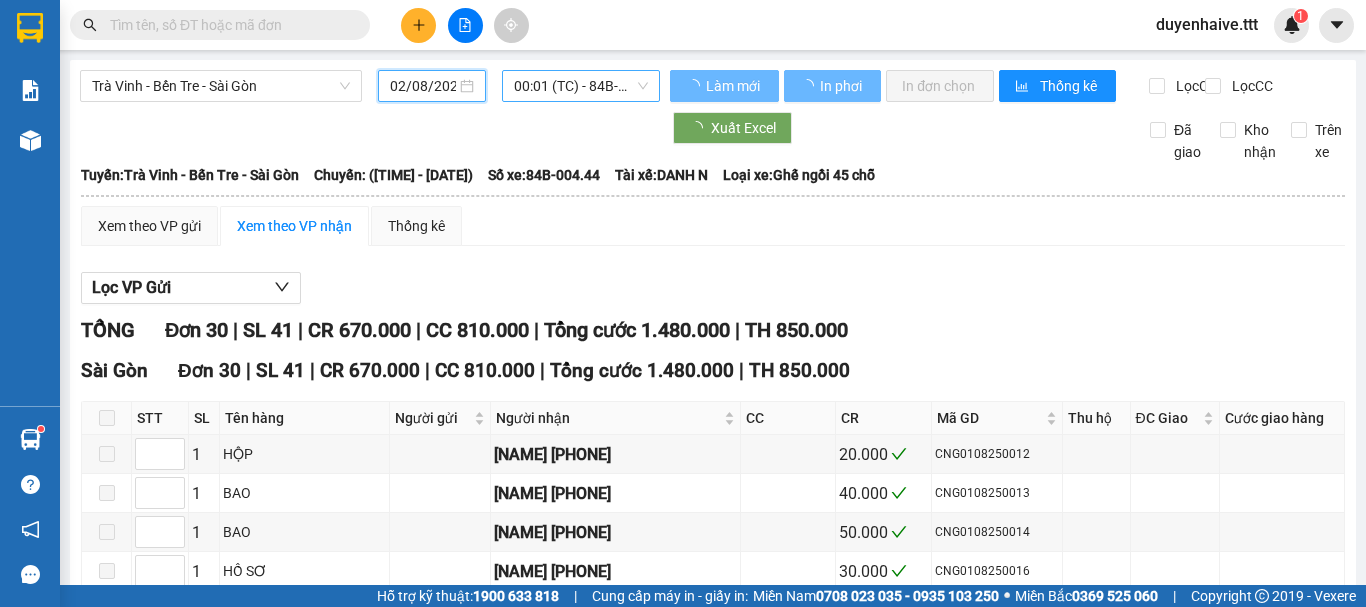 type on "03/08/2025" 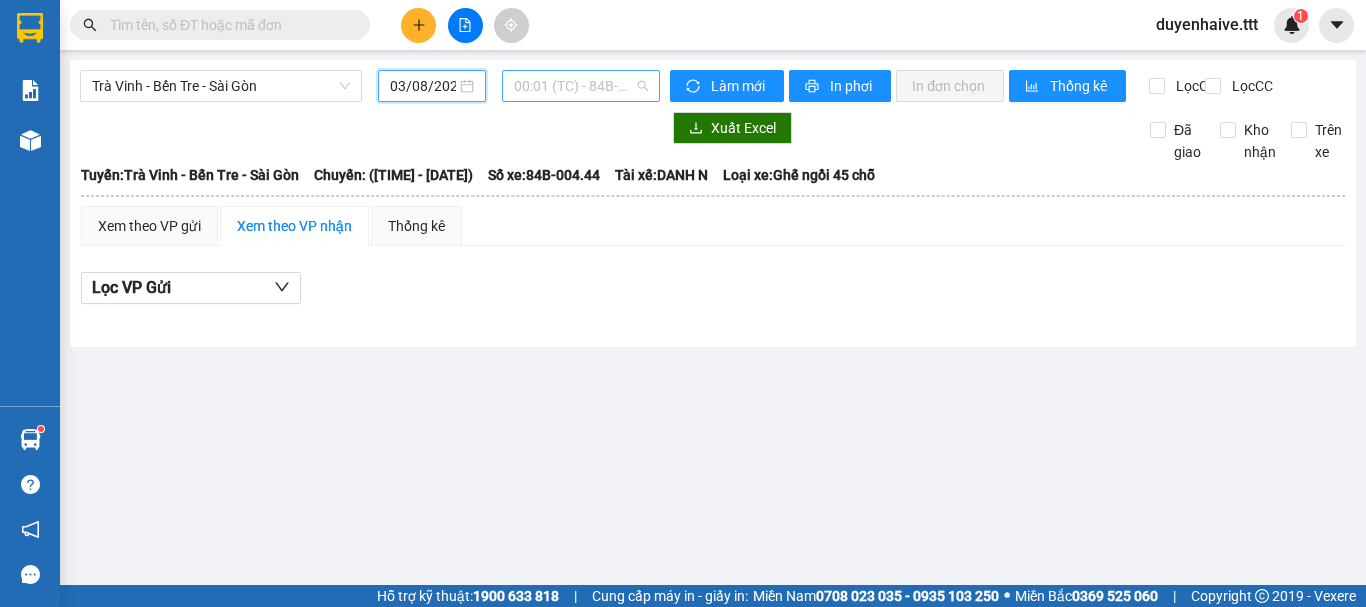 click on "[TIME] ([TEXT]) - [ID] - ([TEXT])" at bounding box center [581, 86] 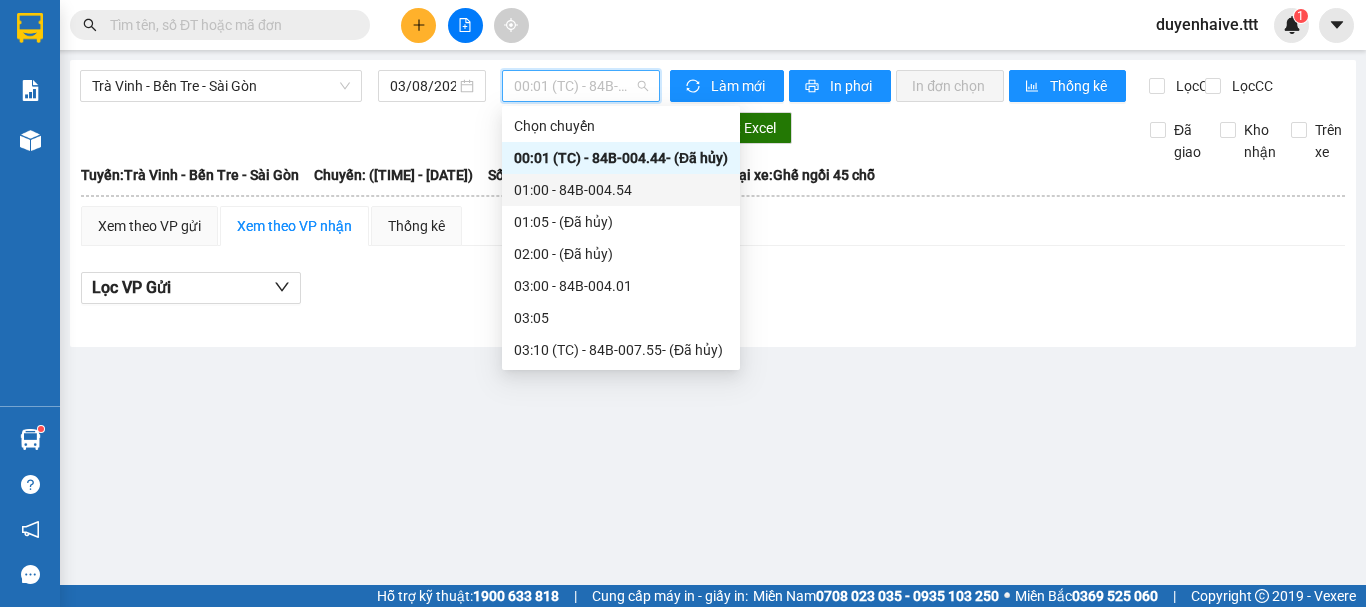 click on "[TIME] - [ID]" at bounding box center (621, 190) 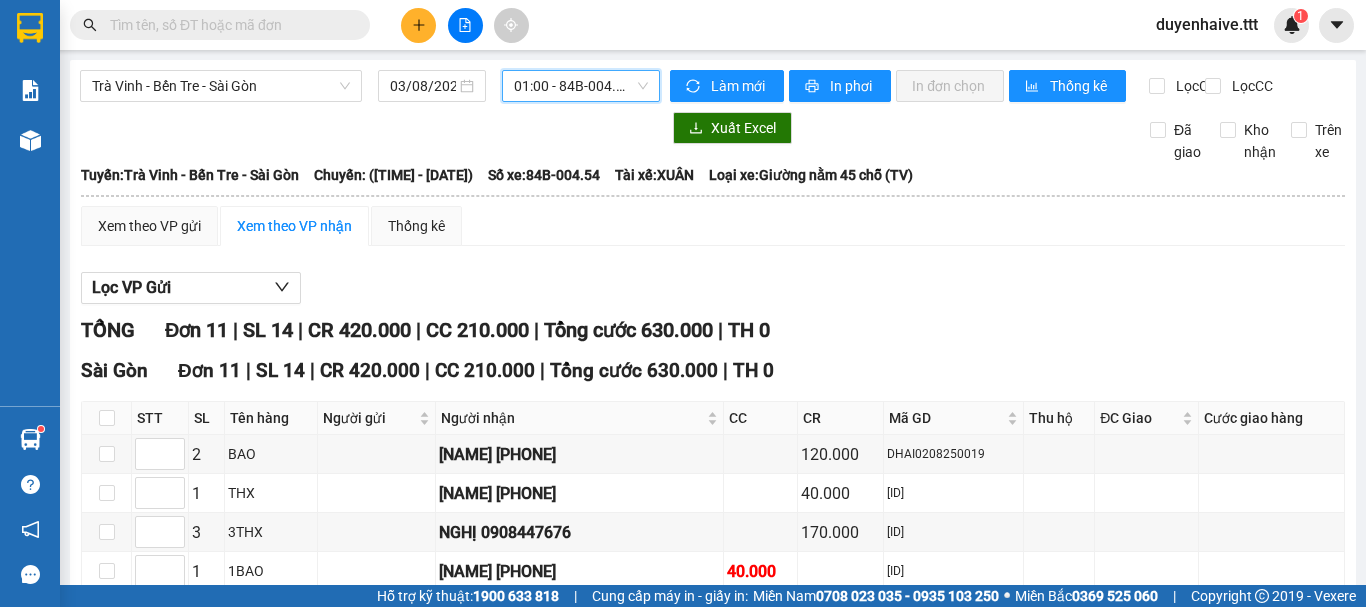 scroll, scrollTop: 100, scrollLeft: 0, axis: vertical 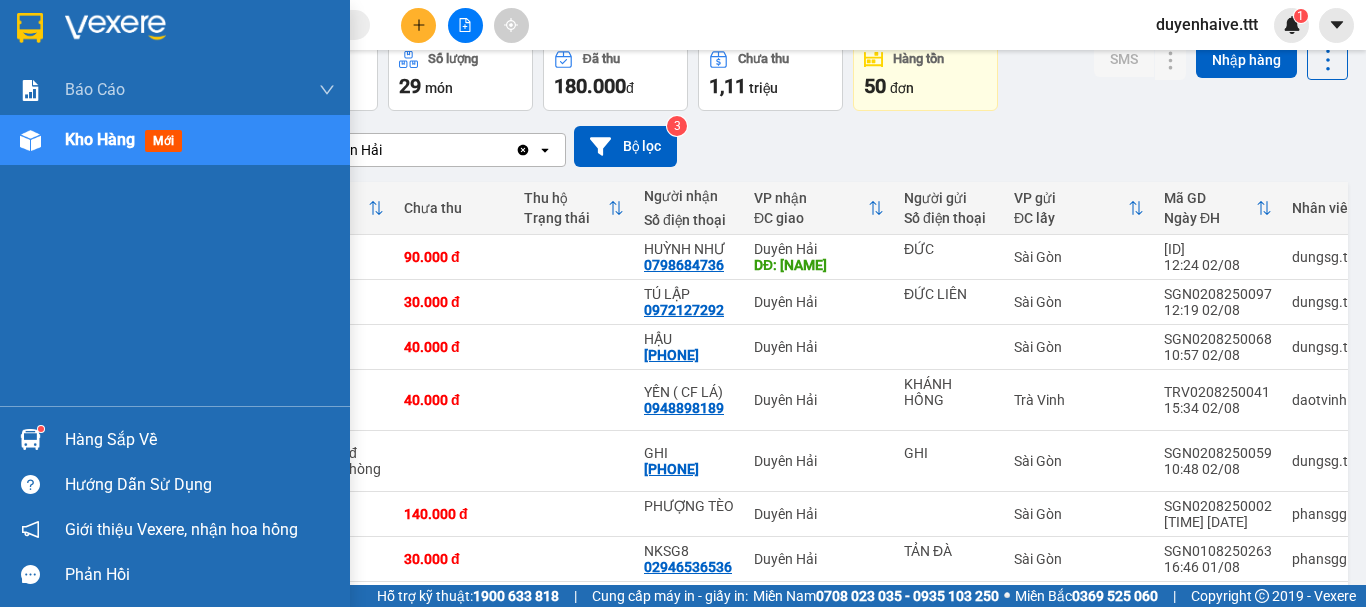 click on "Hàng sắp về" at bounding box center [175, 439] 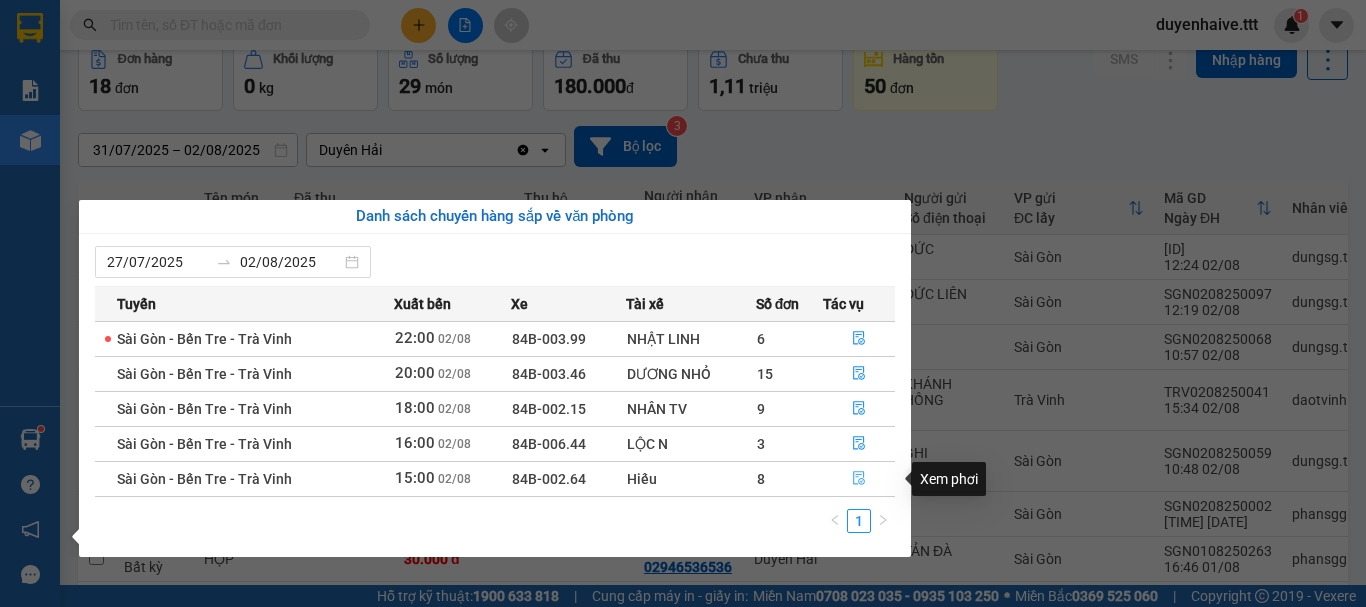 click at bounding box center [859, 479] 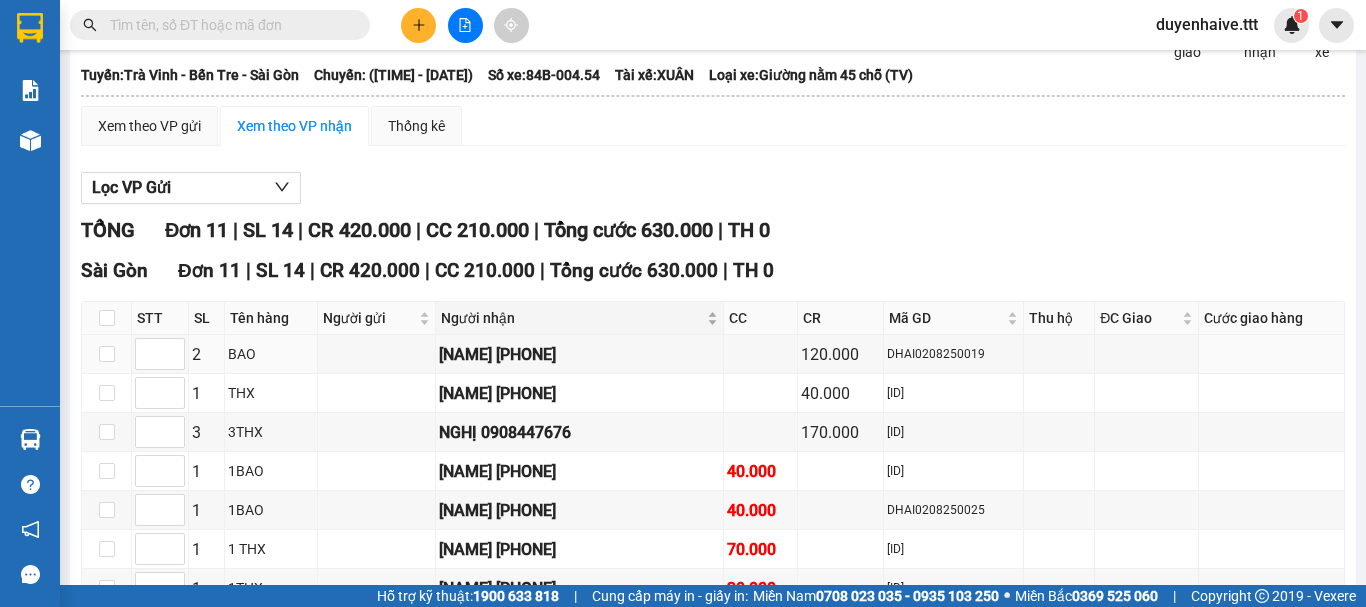 scroll, scrollTop: 0, scrollLeft: 0, axis: both 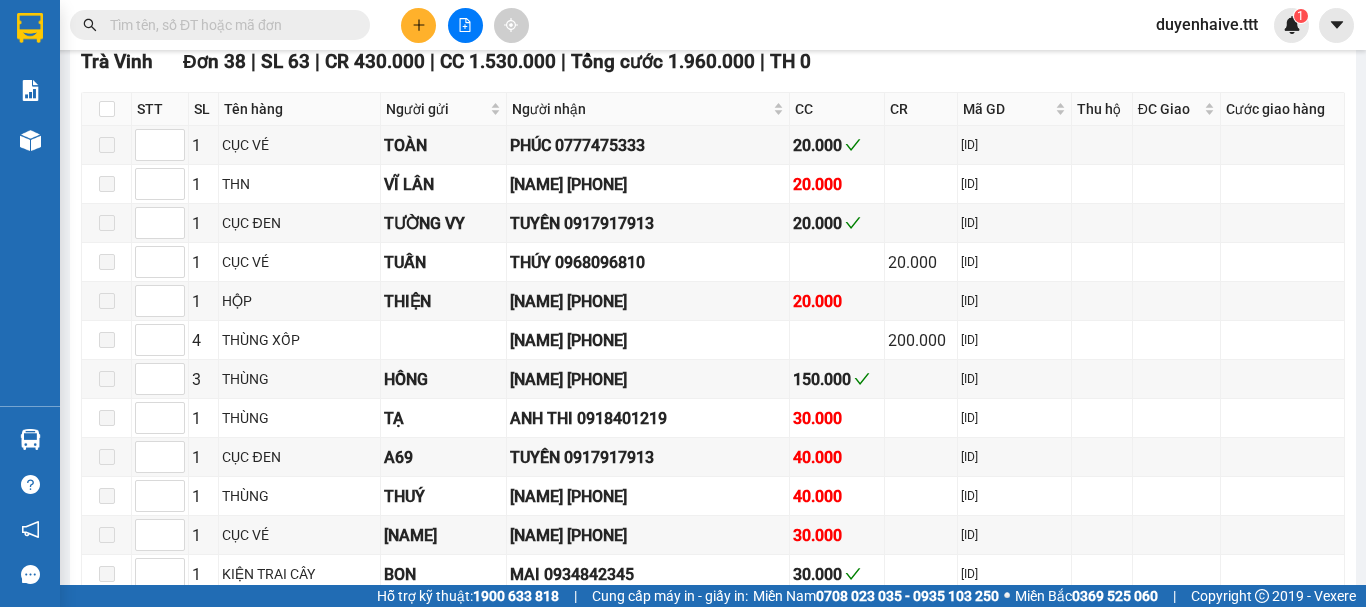type on "02/08/2025" 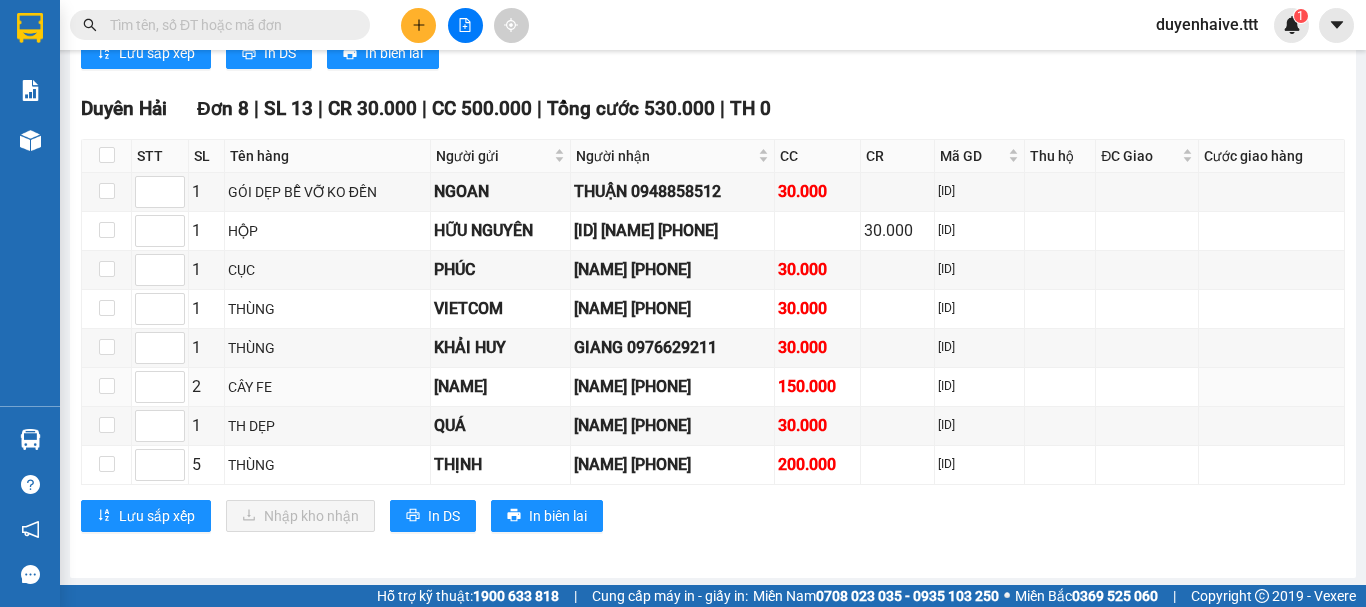 scroll, scrollTop: 2719, scrollLeft: 0, axis: vertical 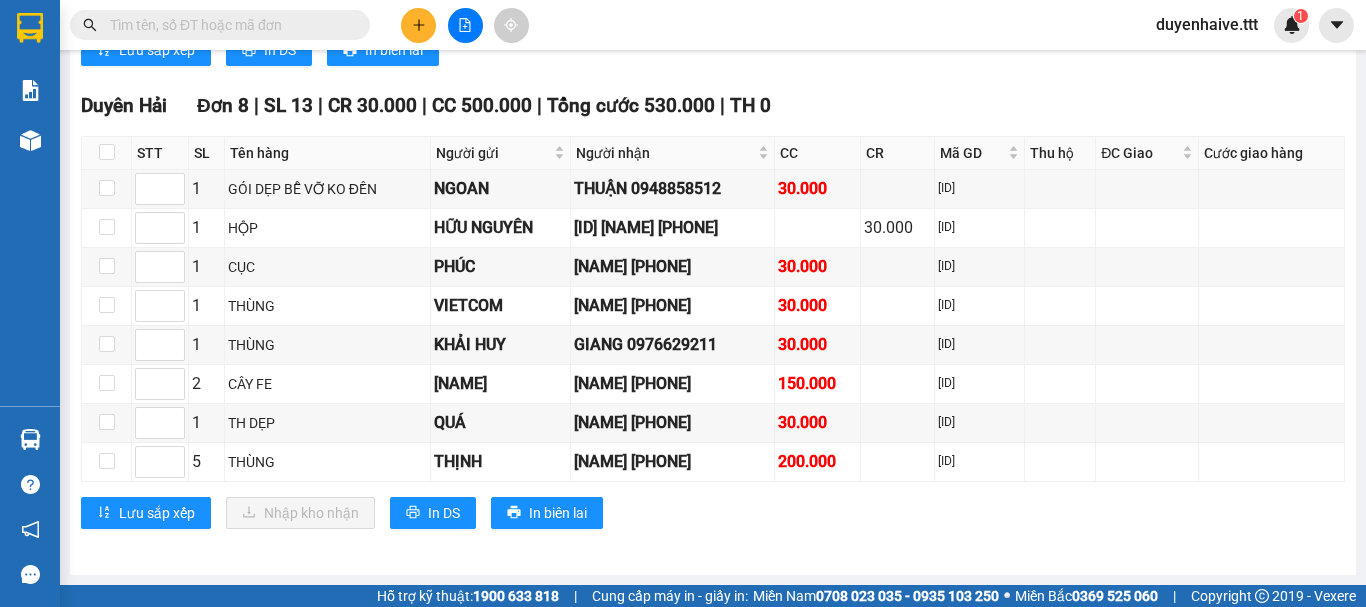 click at bounding box center (228, 25) 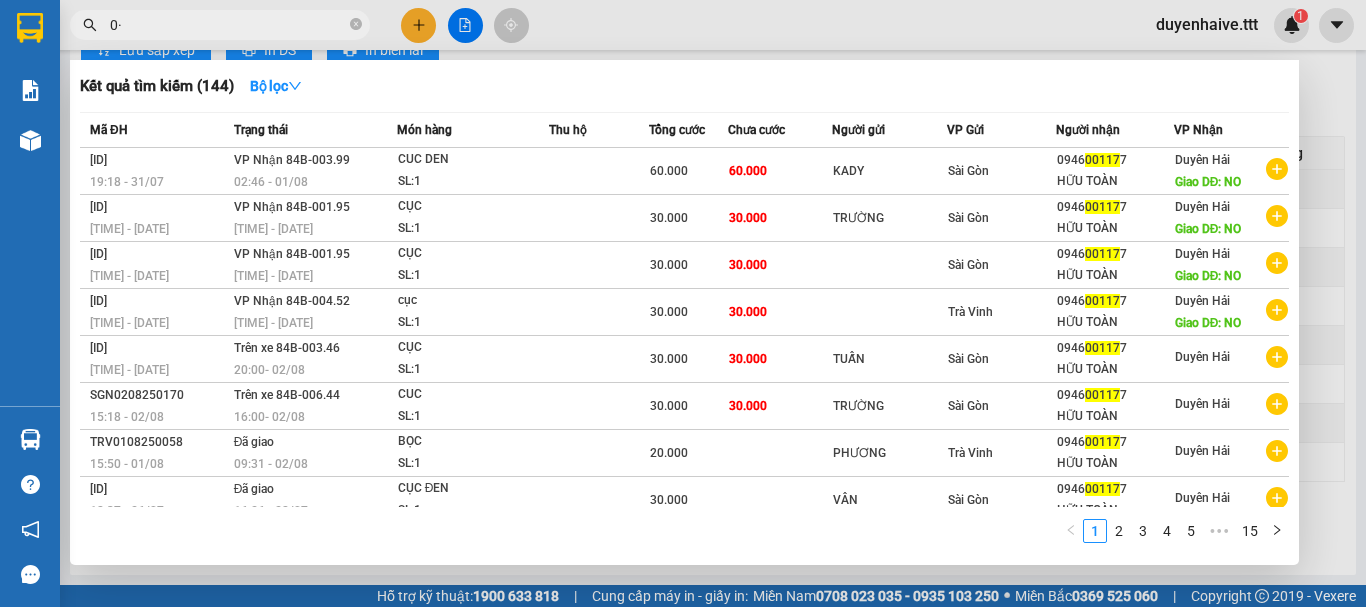type on "0" 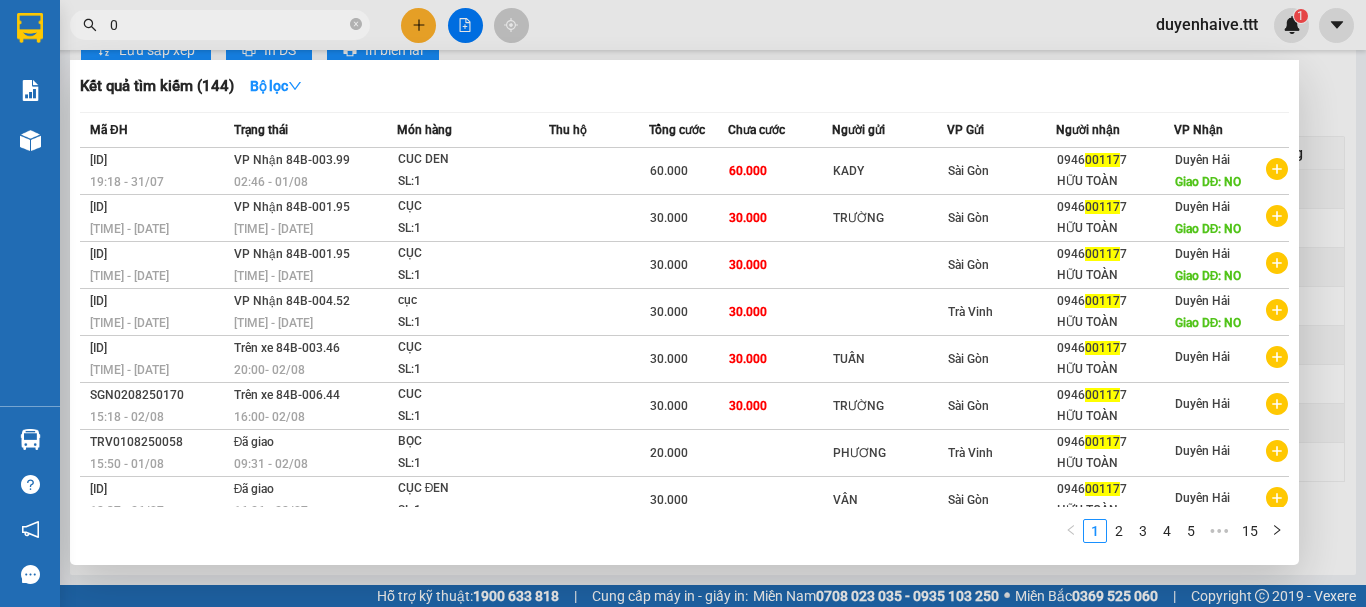 type 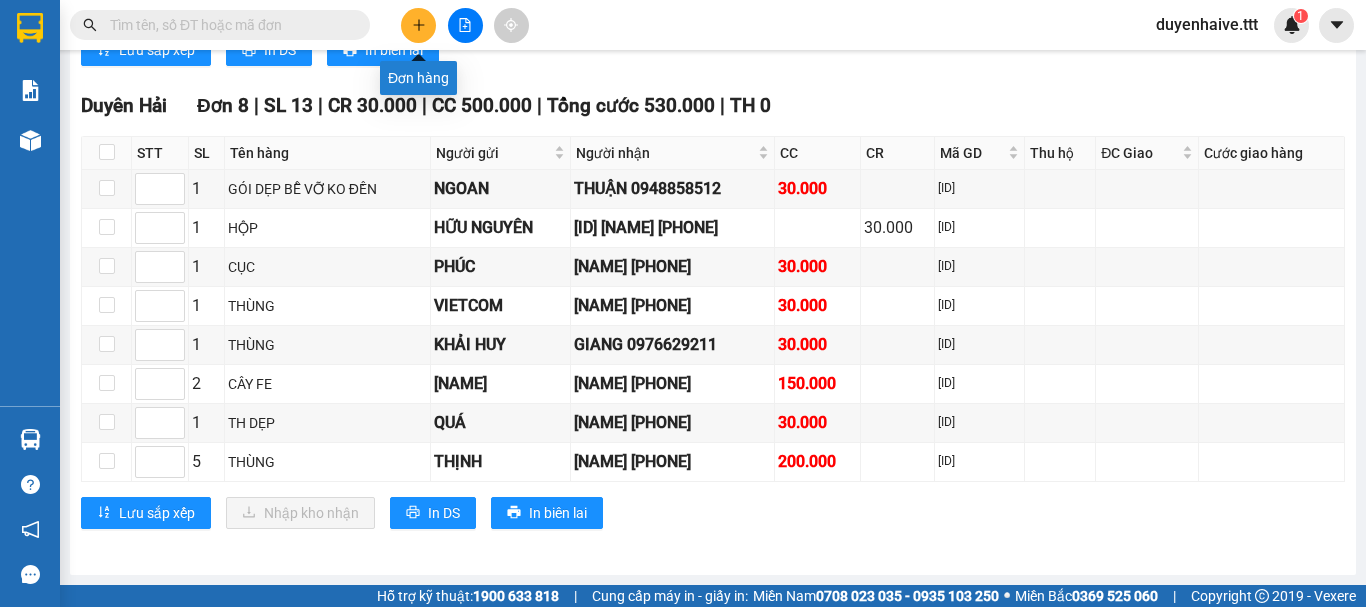 click 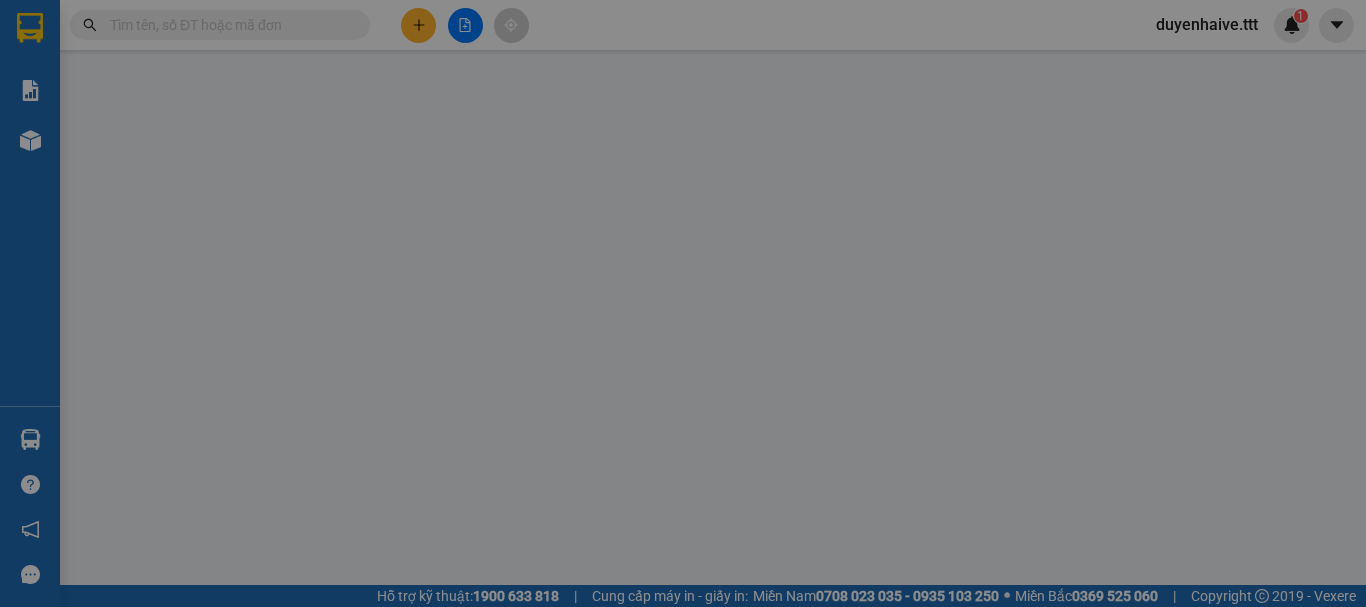 scroll, scrollTop: 0, scrollLeft: 0, axis: both 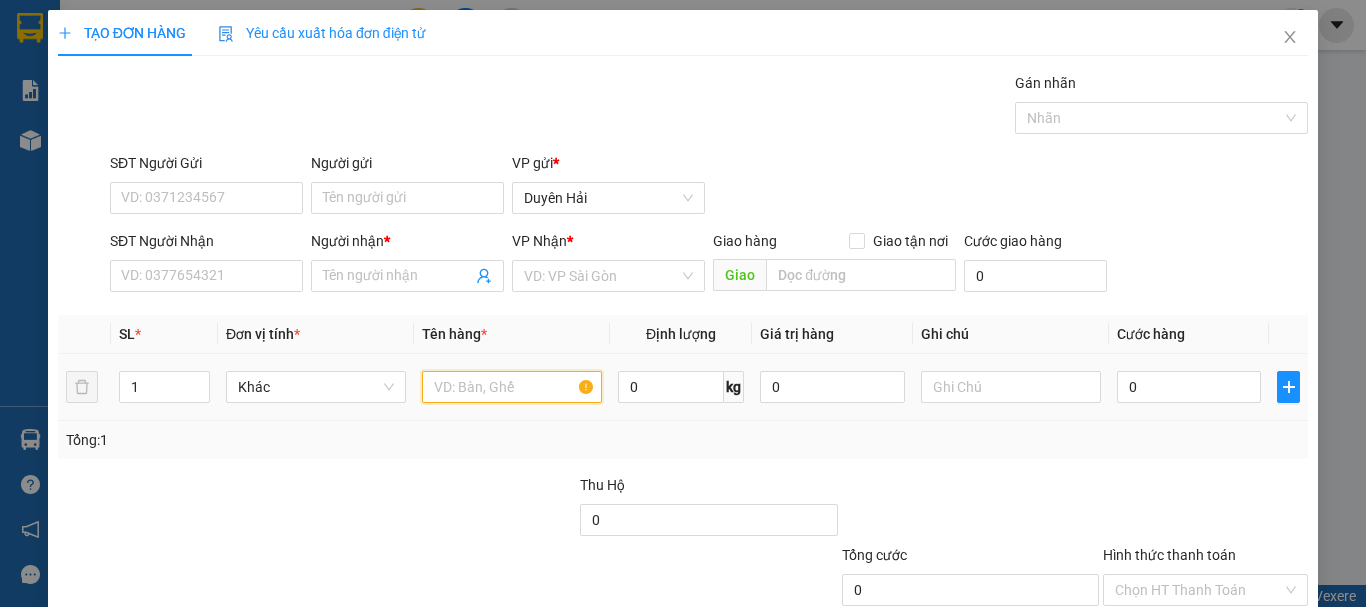 click at bounding box center [512, 387] 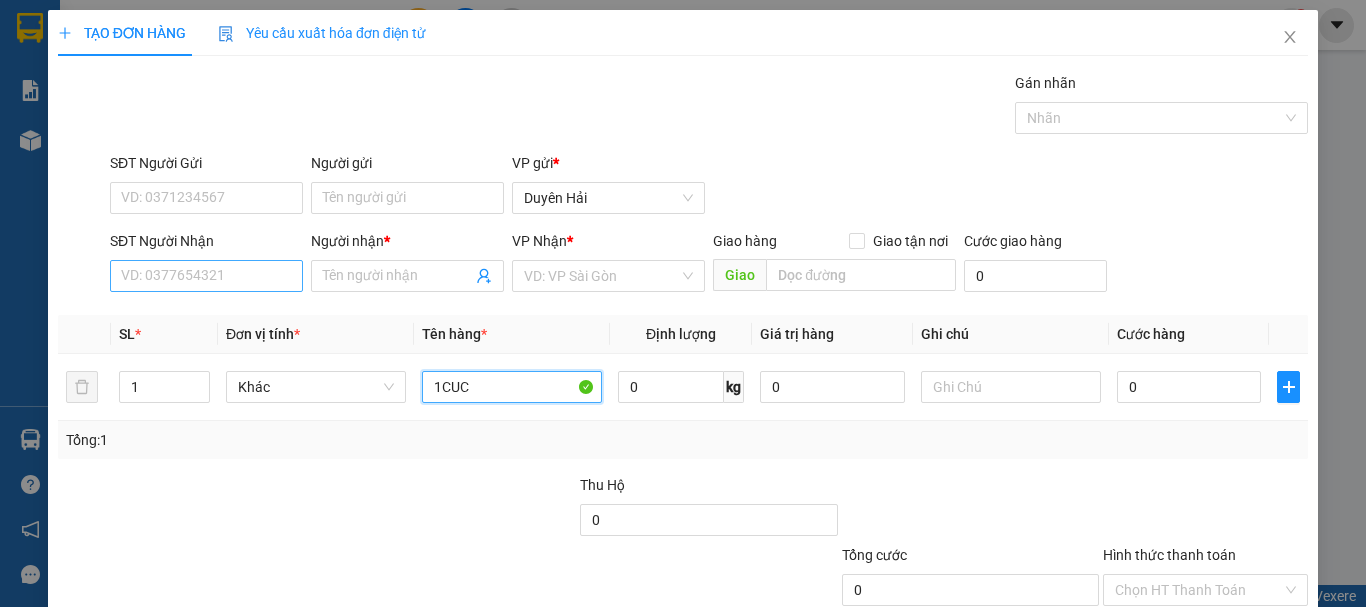 type on "1CUC" 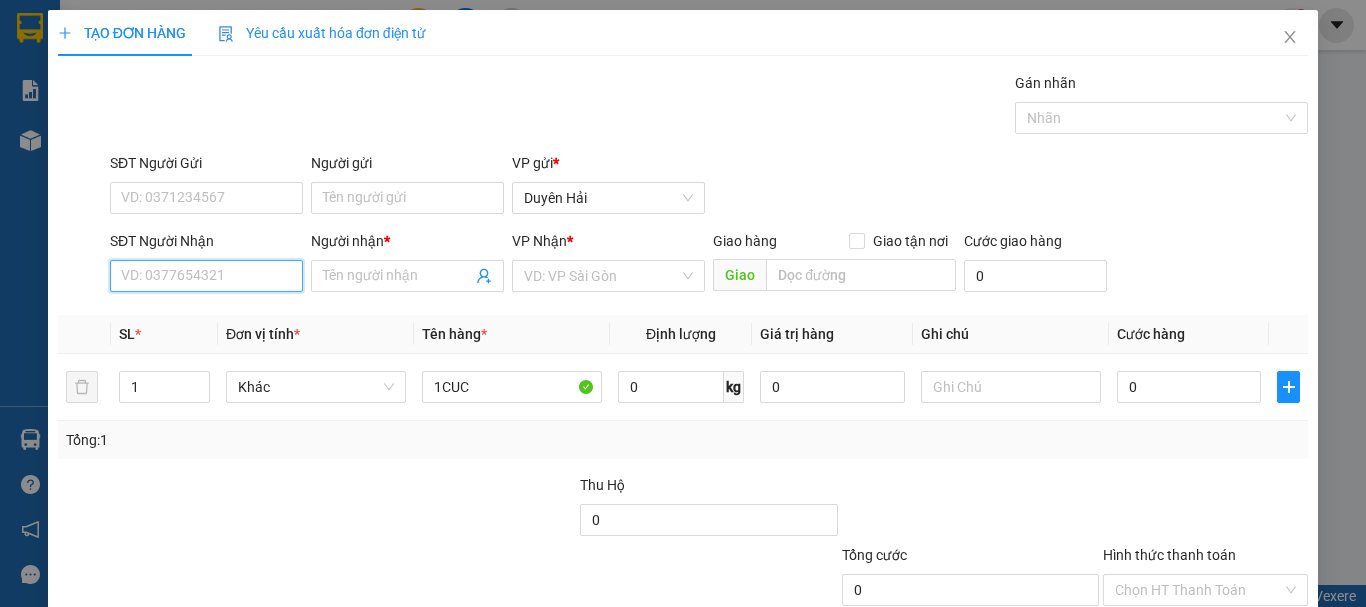 click on "SĐT Người Nhận" at bounding box center [206, 276] 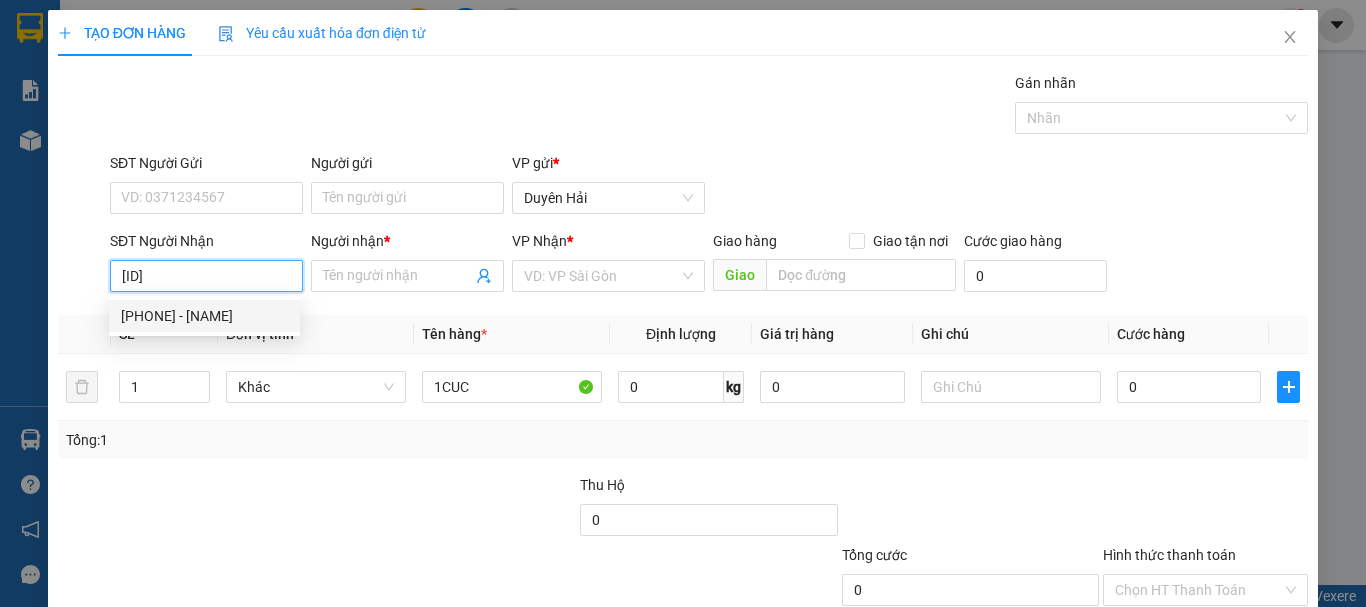 click on "[PHONE] - [NAME]" at bounding box center [204, 316] 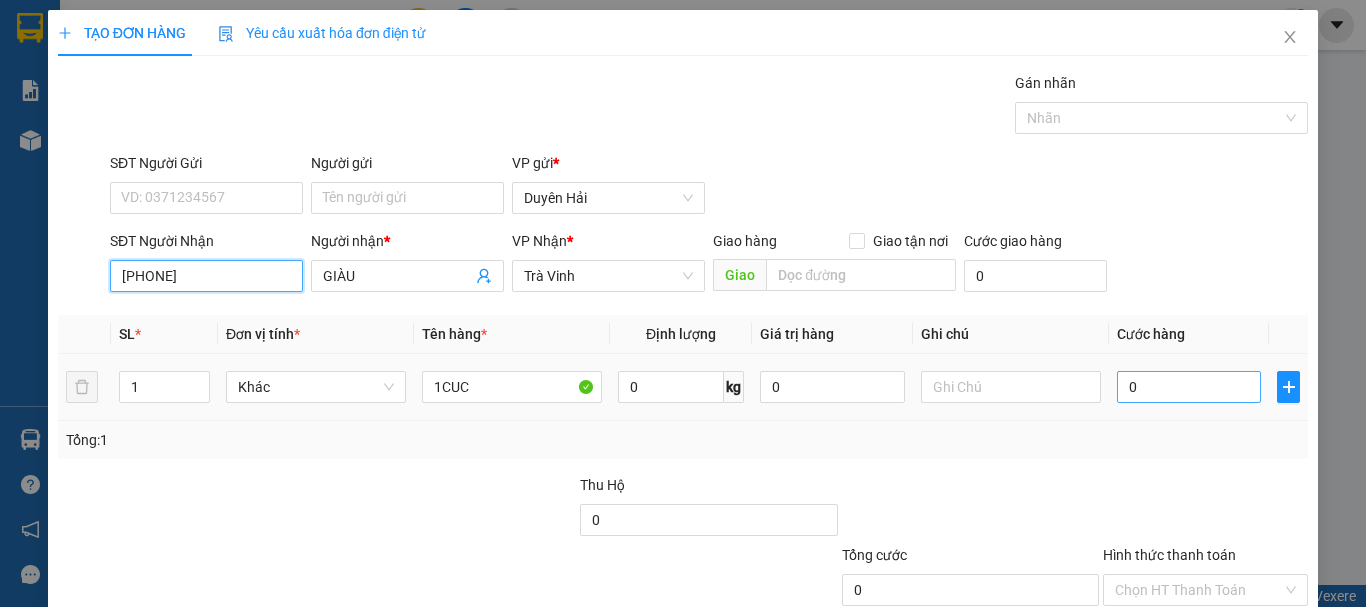type on "[PHONE]" 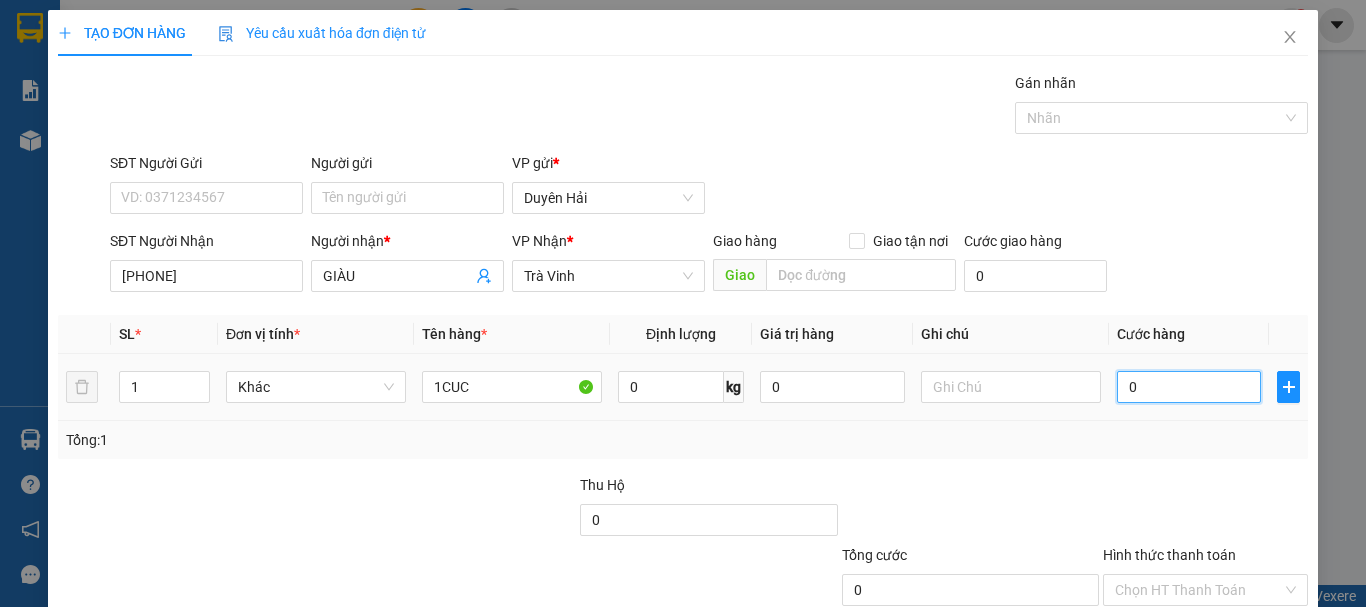 click on "0" at bounding box center [1189, 387] 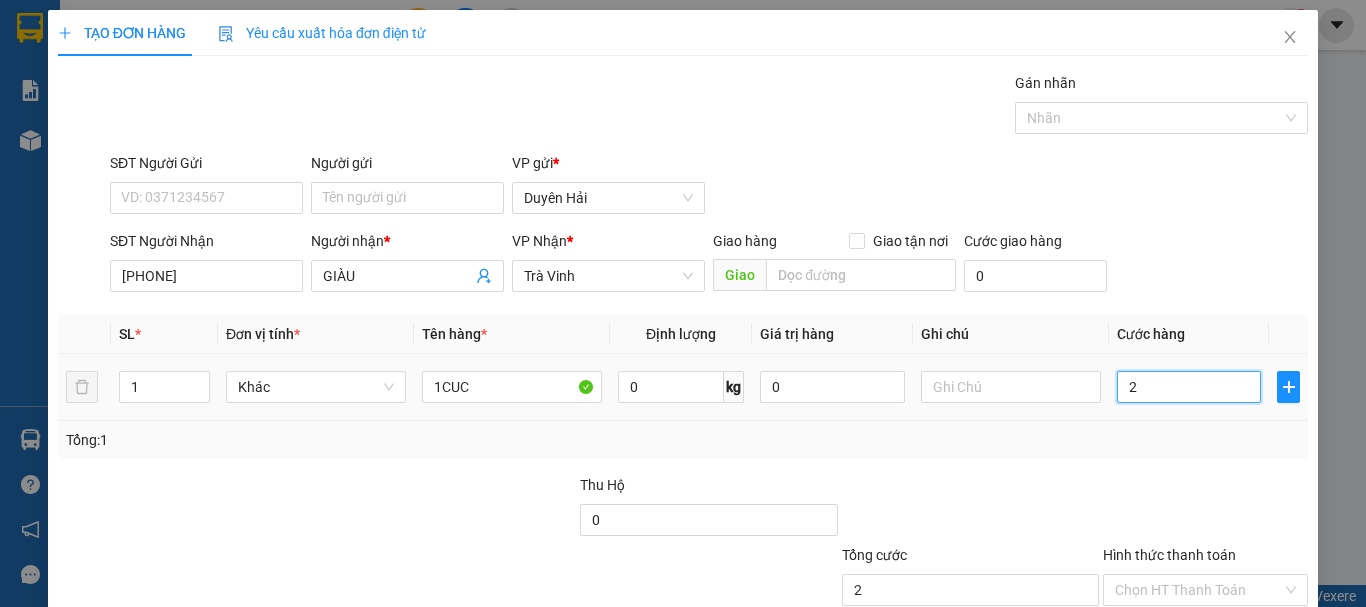 type on "20" 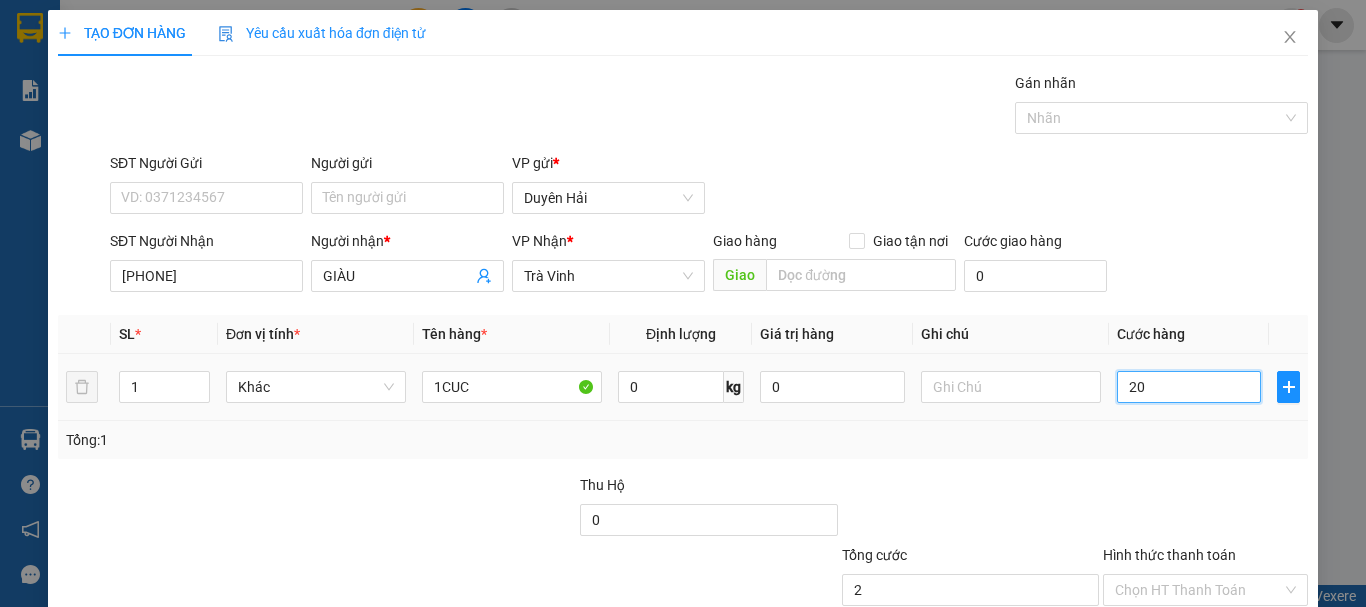 type on "20" 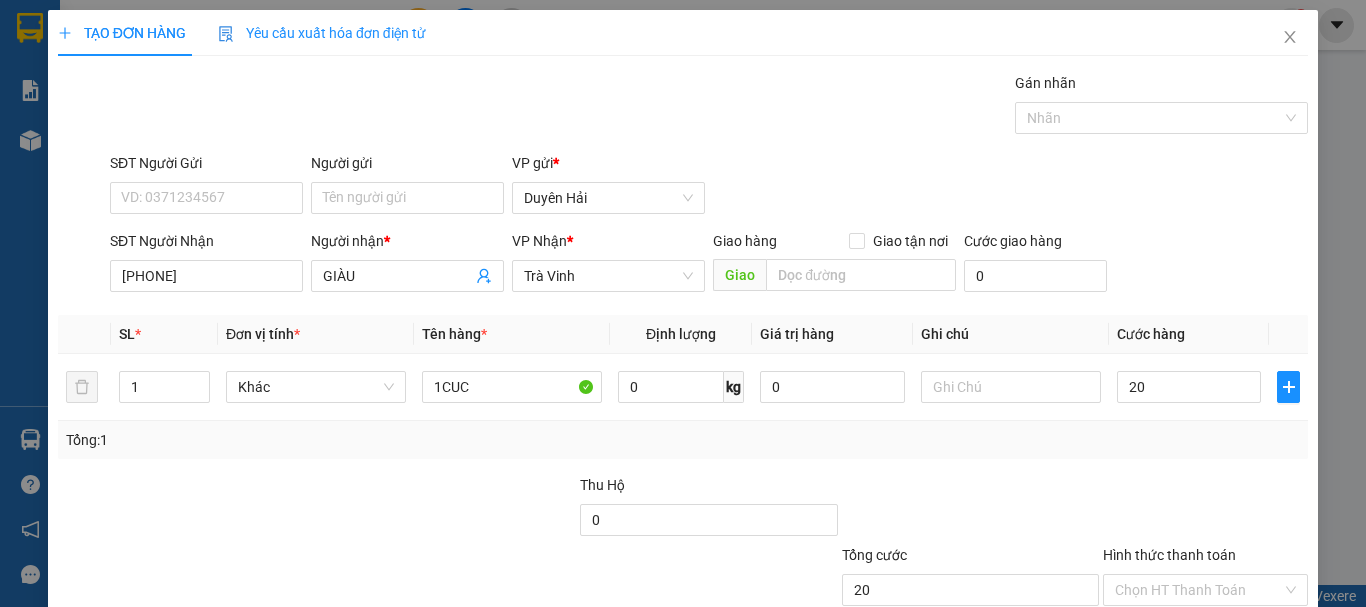 type on "20.000" 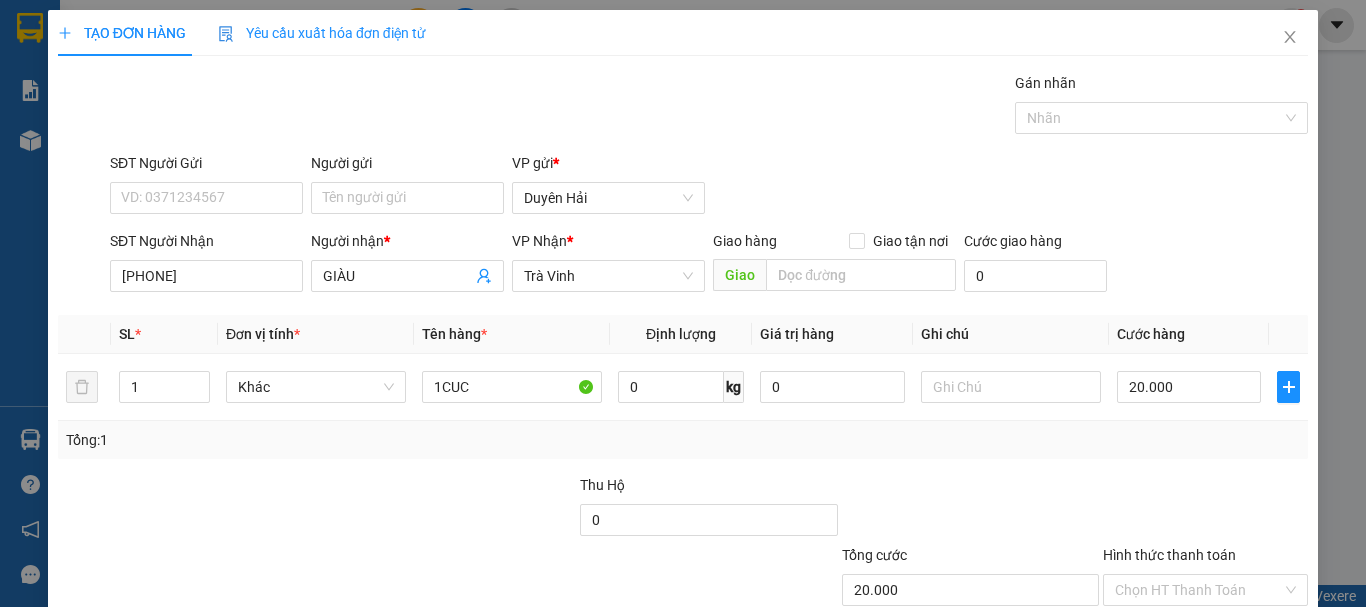 click on "Tổng:  1" at bounding box center (683, 440) 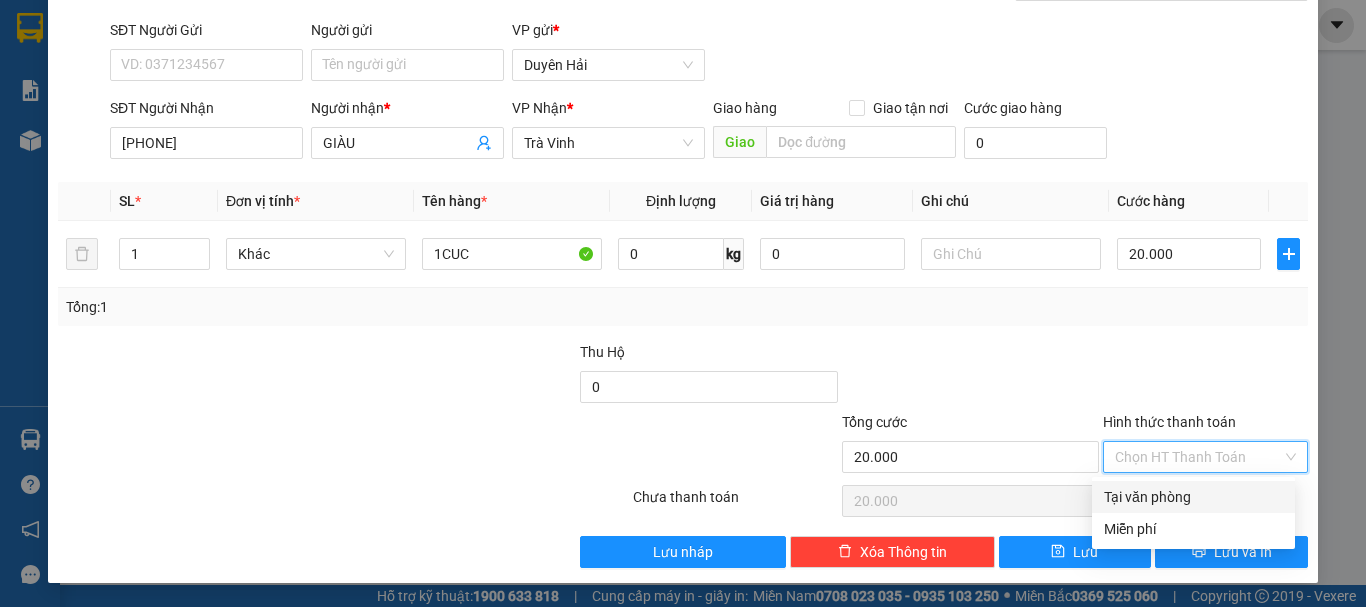 click on "Hình thức thanh toán" at bounding box center [1198, 457] 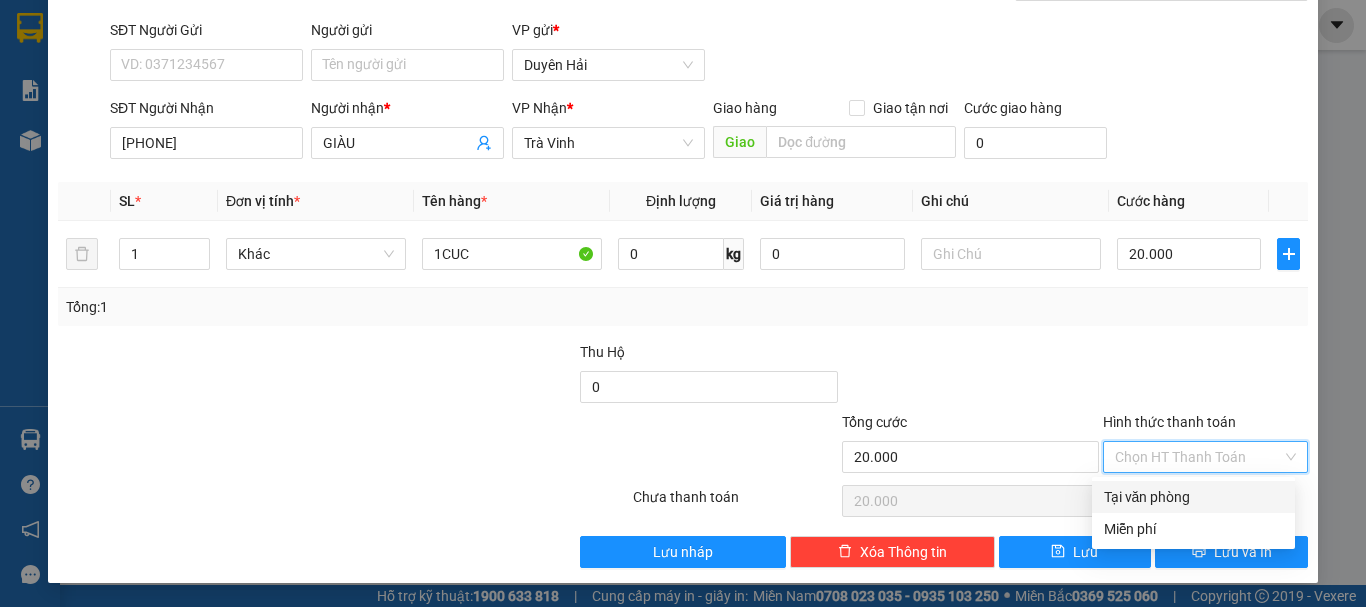 click on "Tại văn phòng" at bounding box center [1193, 497] 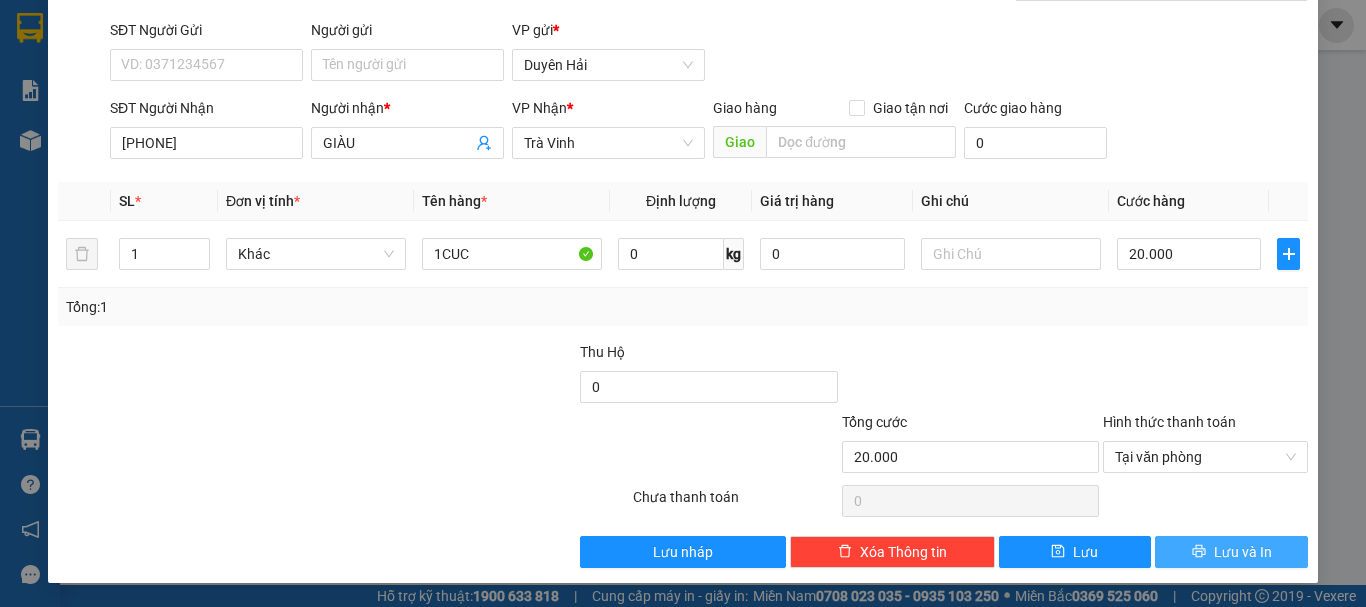 click on "Lưu và In" at bounding box center [1231, 552] 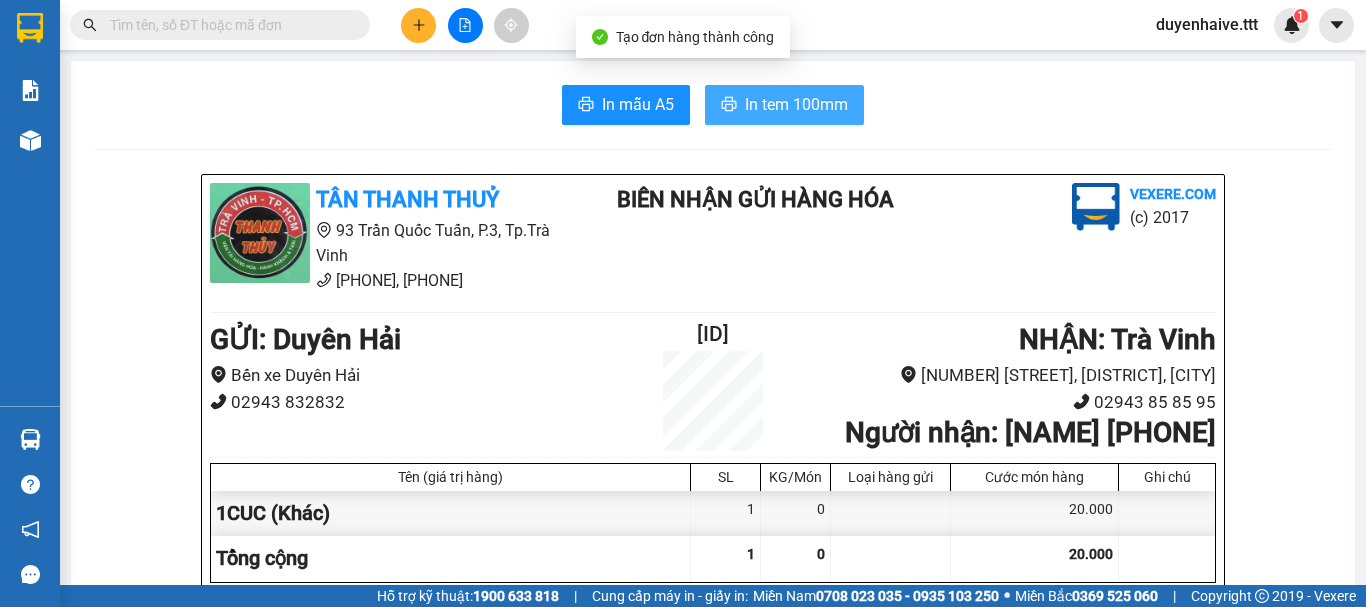 click on "In tem 100mm" at bounding box center [796, 104] 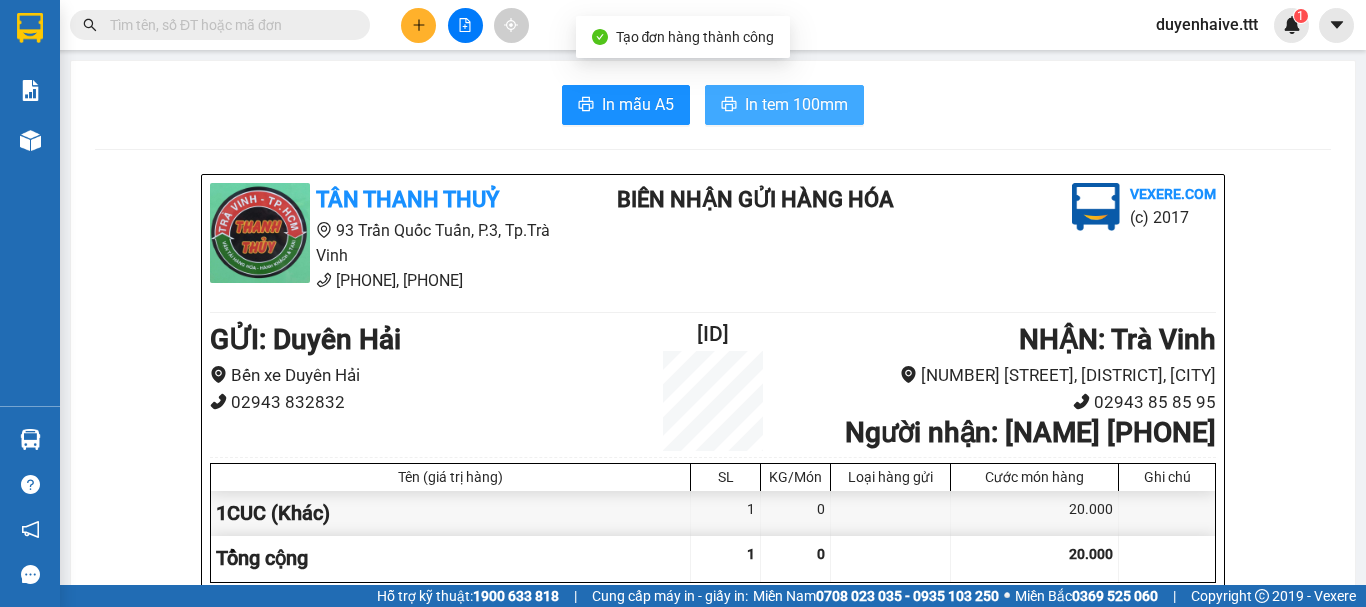 scroll, scrollTop: 0, scrollLeft: 0, axis: both 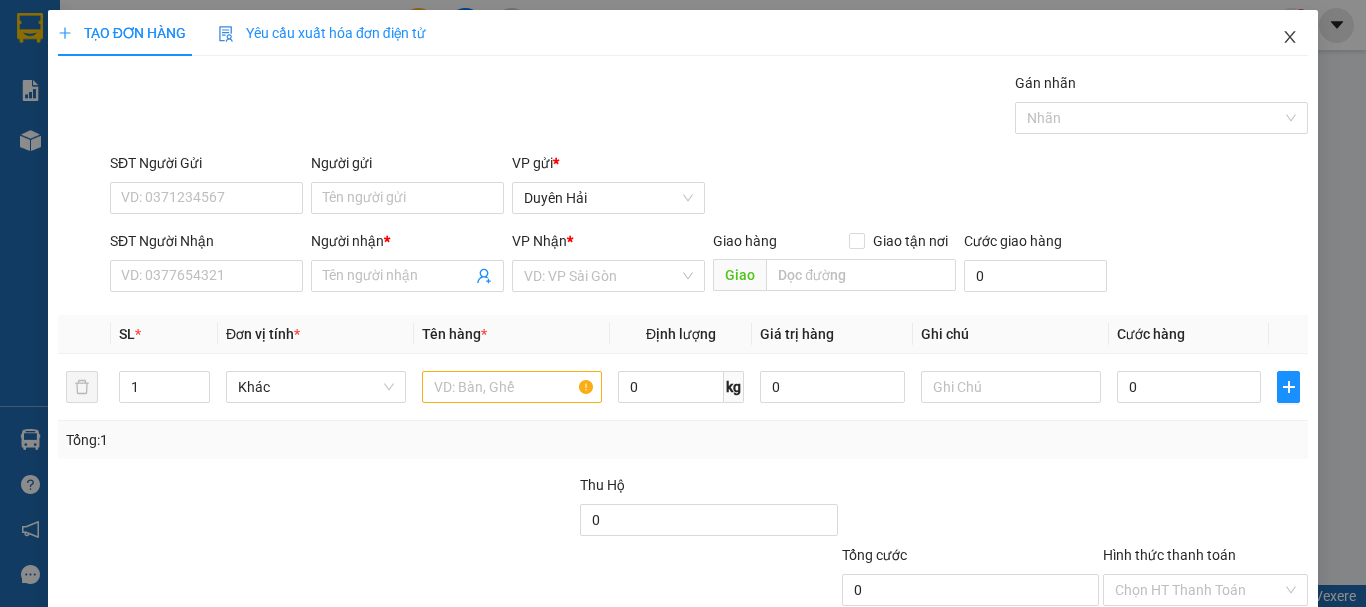 click 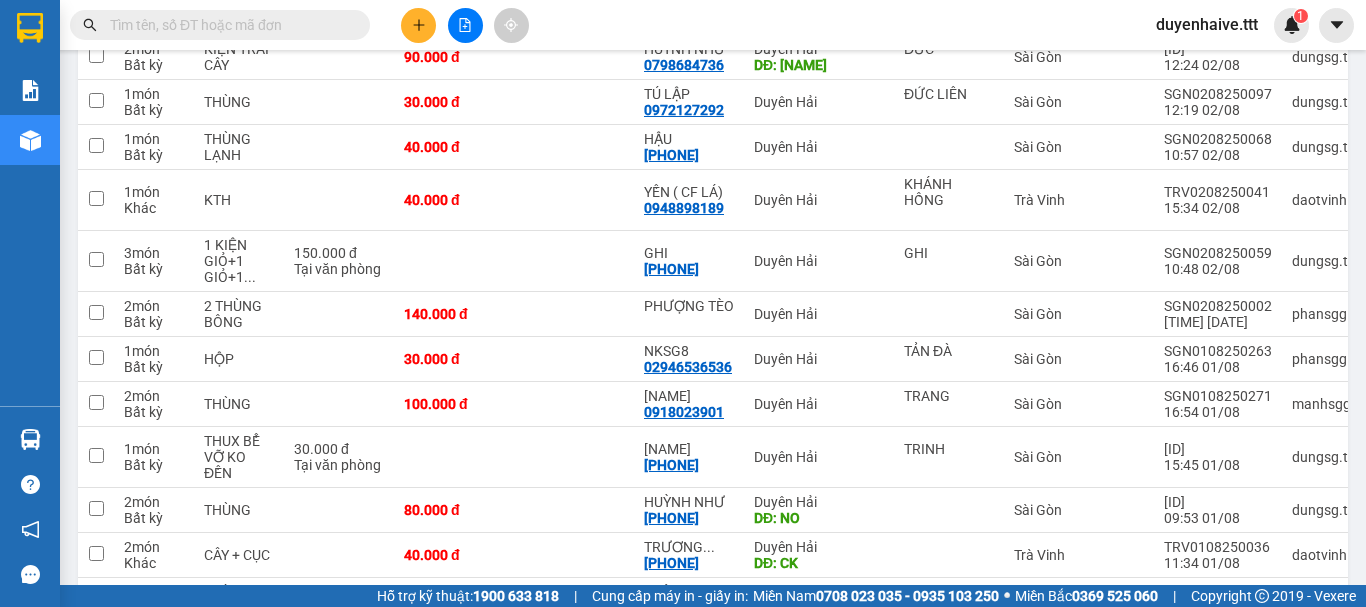 scroll, scrollTop: 0, scrollLeft: 0, axis: both 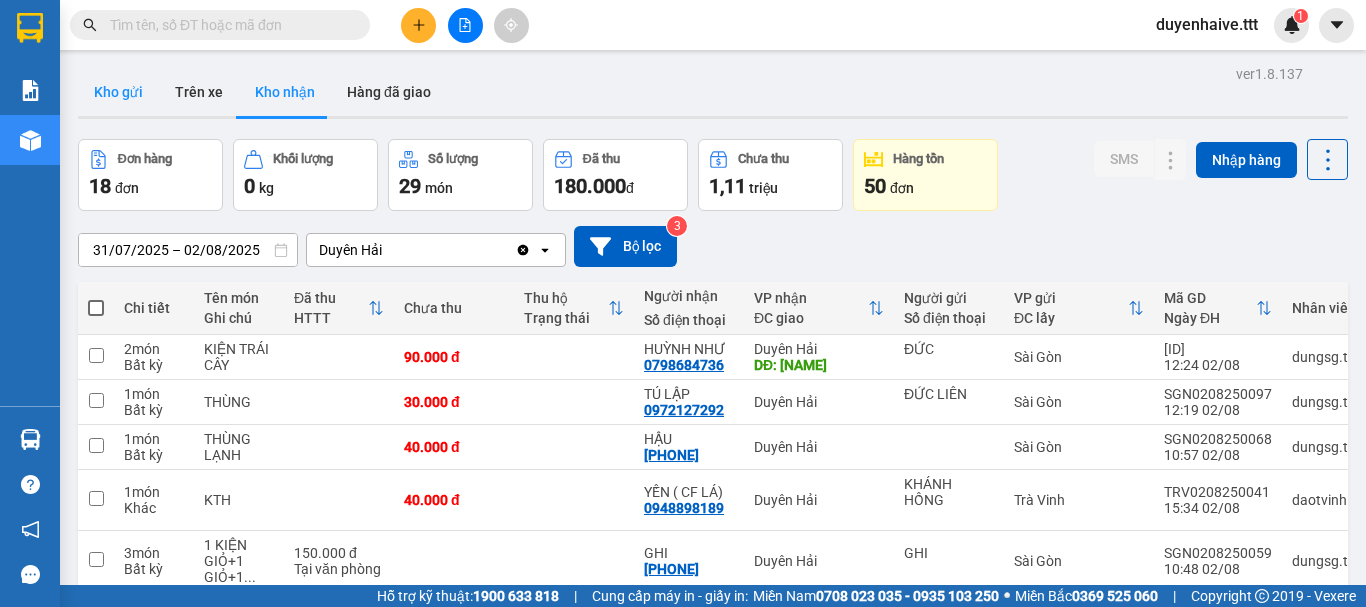 click on "Kho gửi" at bounding box center (118, 92) 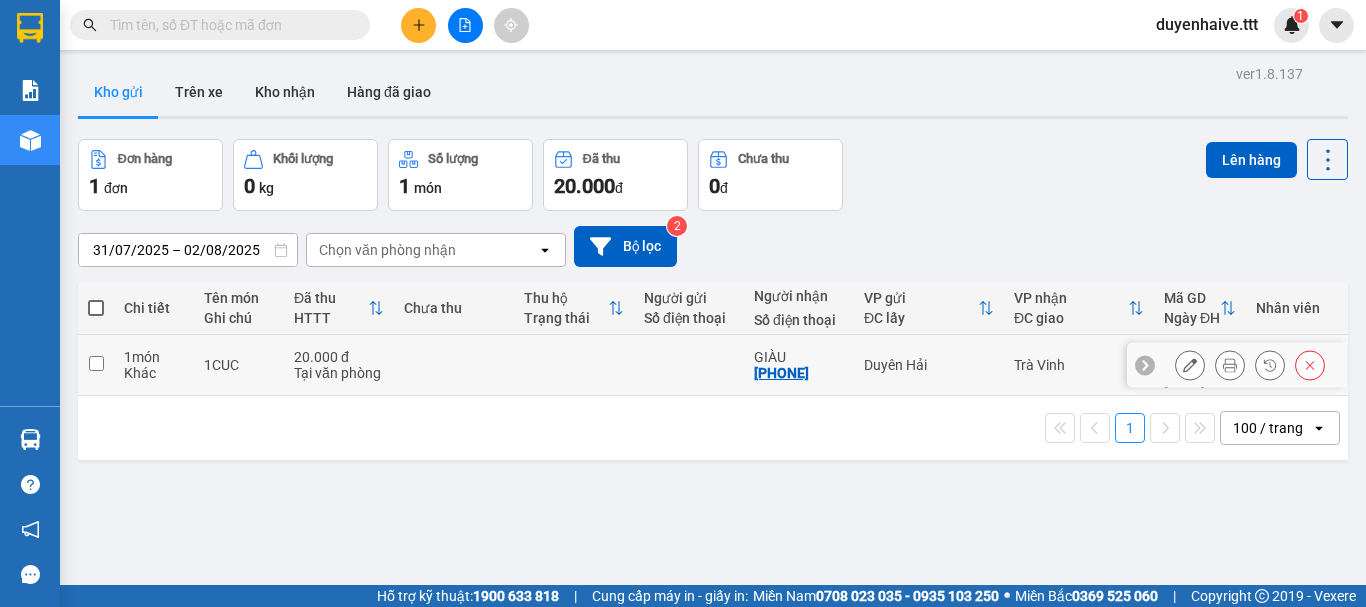 click at bounding box center [96, 363] 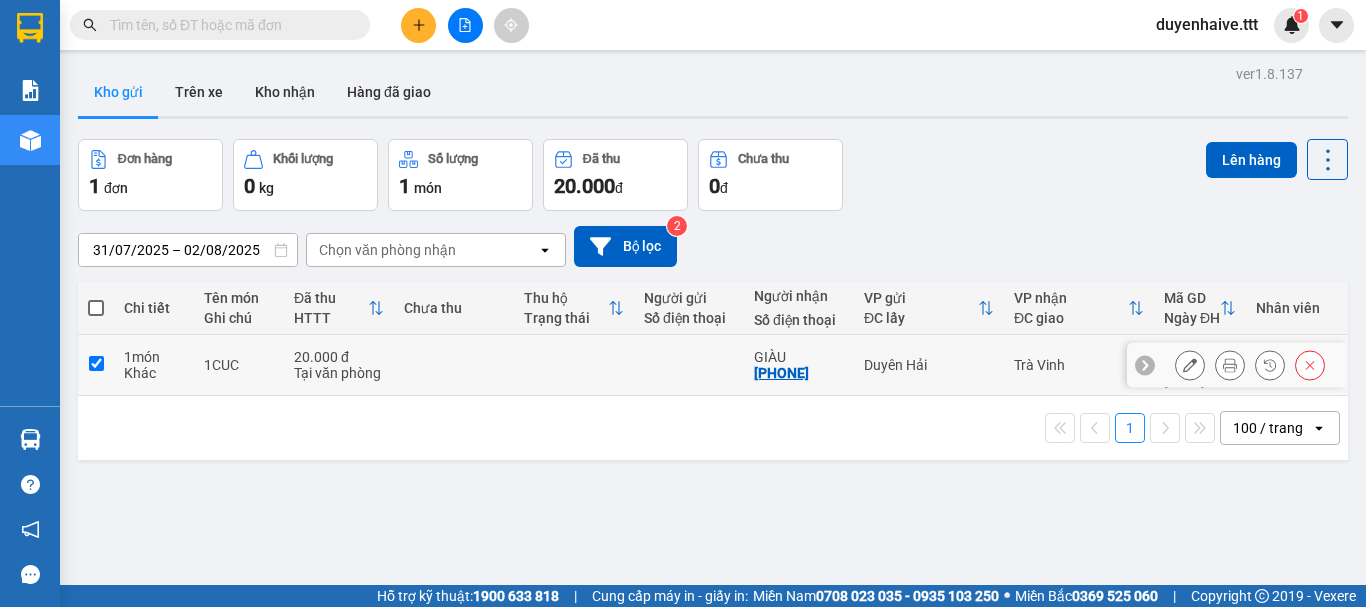 checkbox on "true" 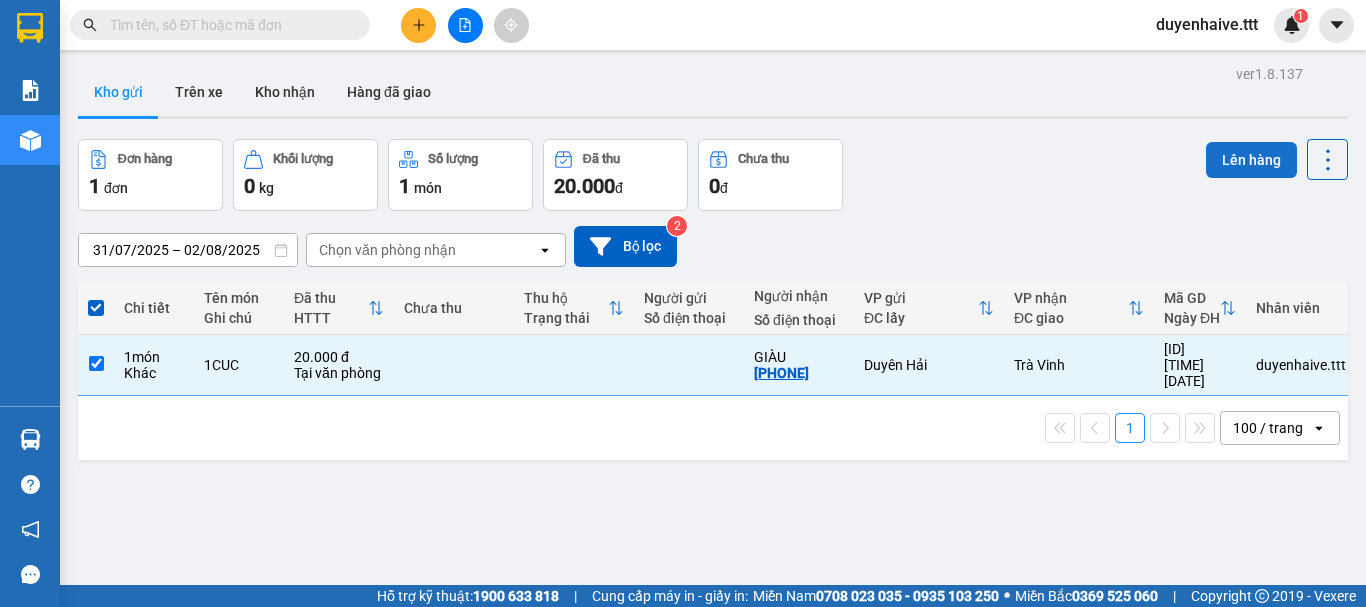 click on "Lên hàng" at bounding box center (1251, 160) 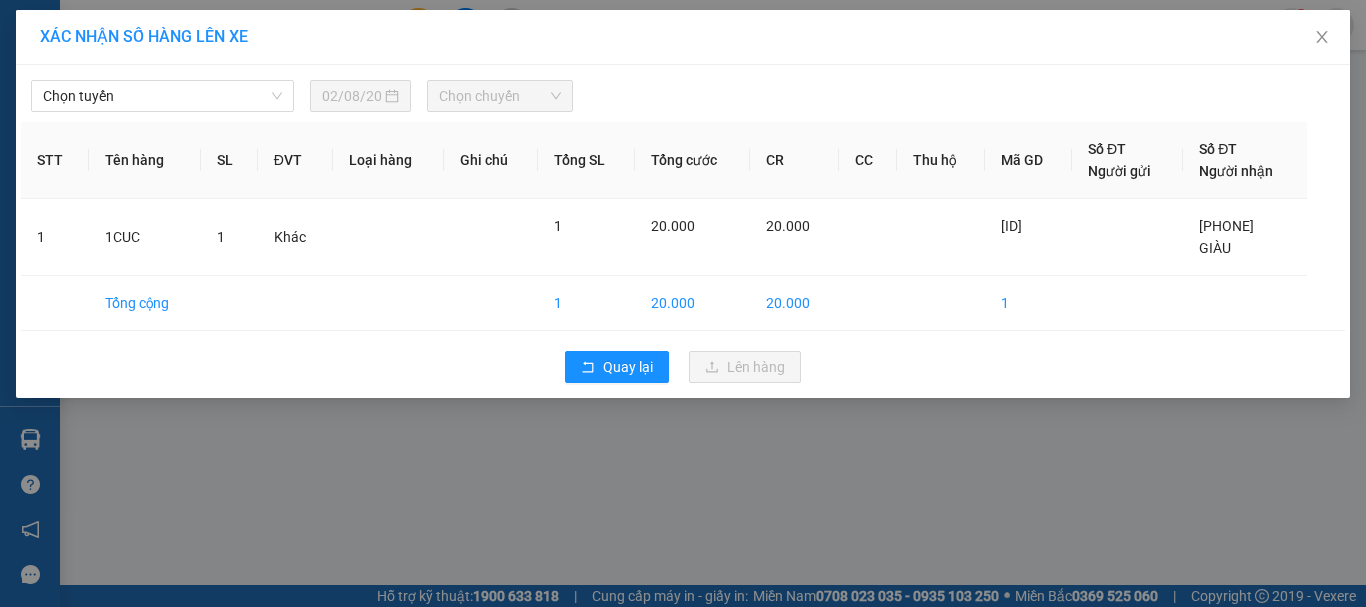 drag, startPoint x: 132, startPoint y: 91, endPoint x: 136, endPoint y: 113, distance: 22.36068 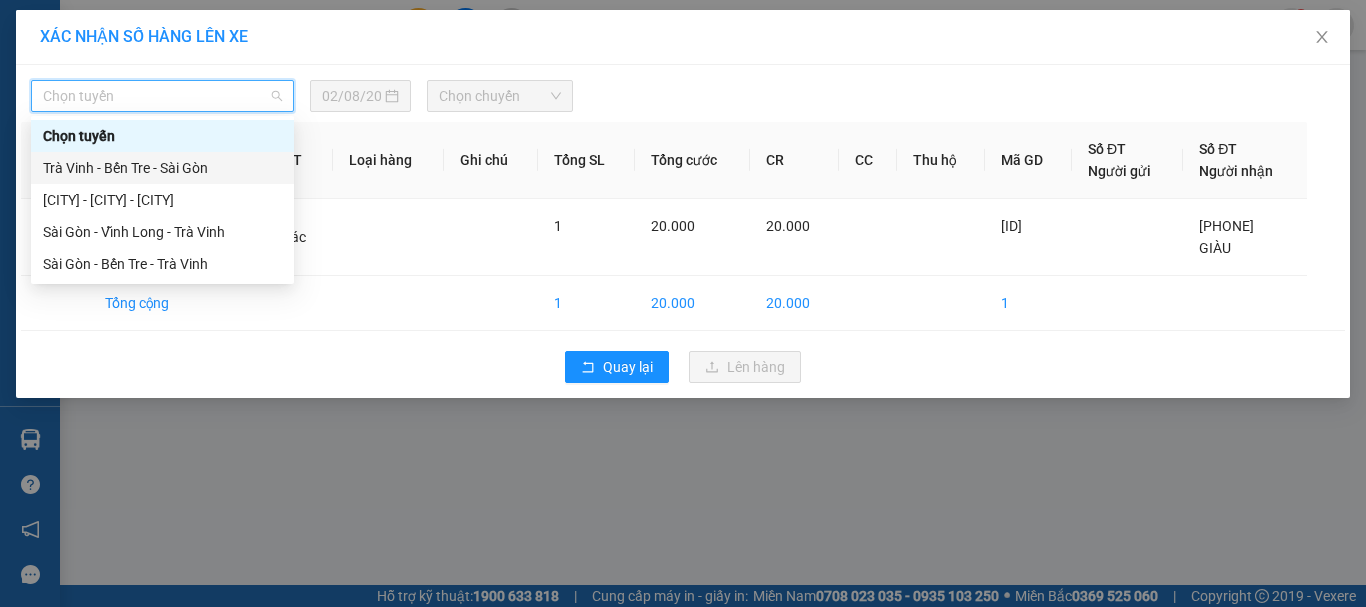click on "Trà Vinh - Bến Tre - Sài Gòn" at bounding box center (162, 168) 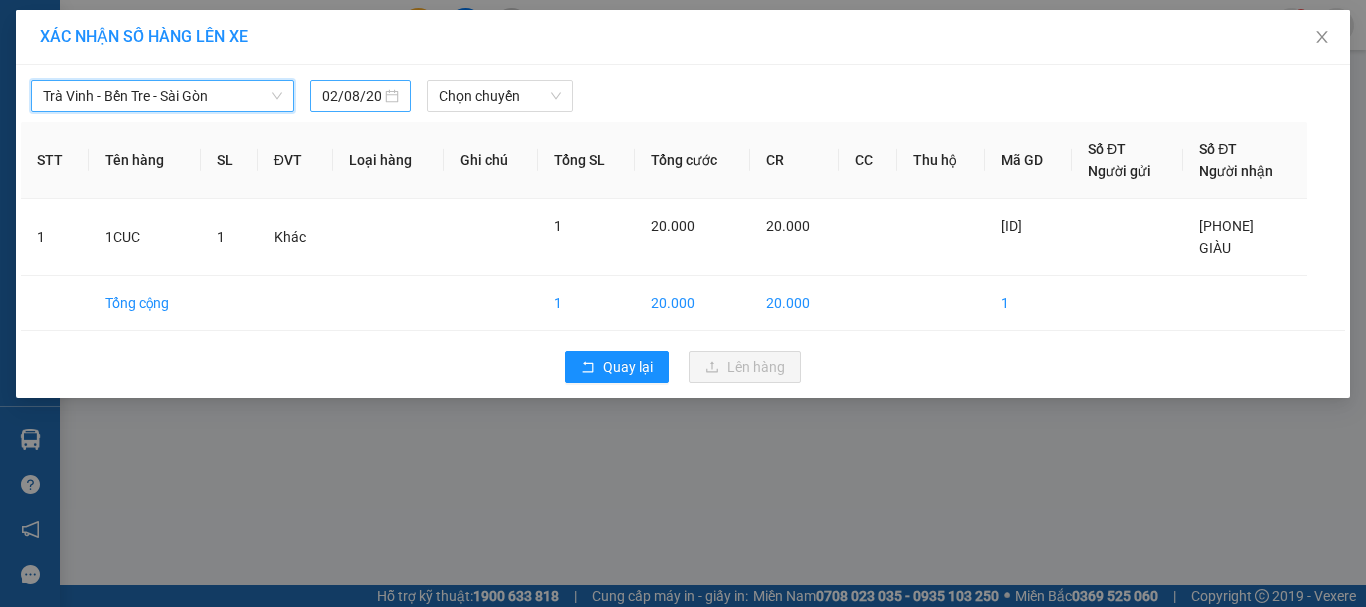 click on "02/08/2025" at bounding box center [351, 96] 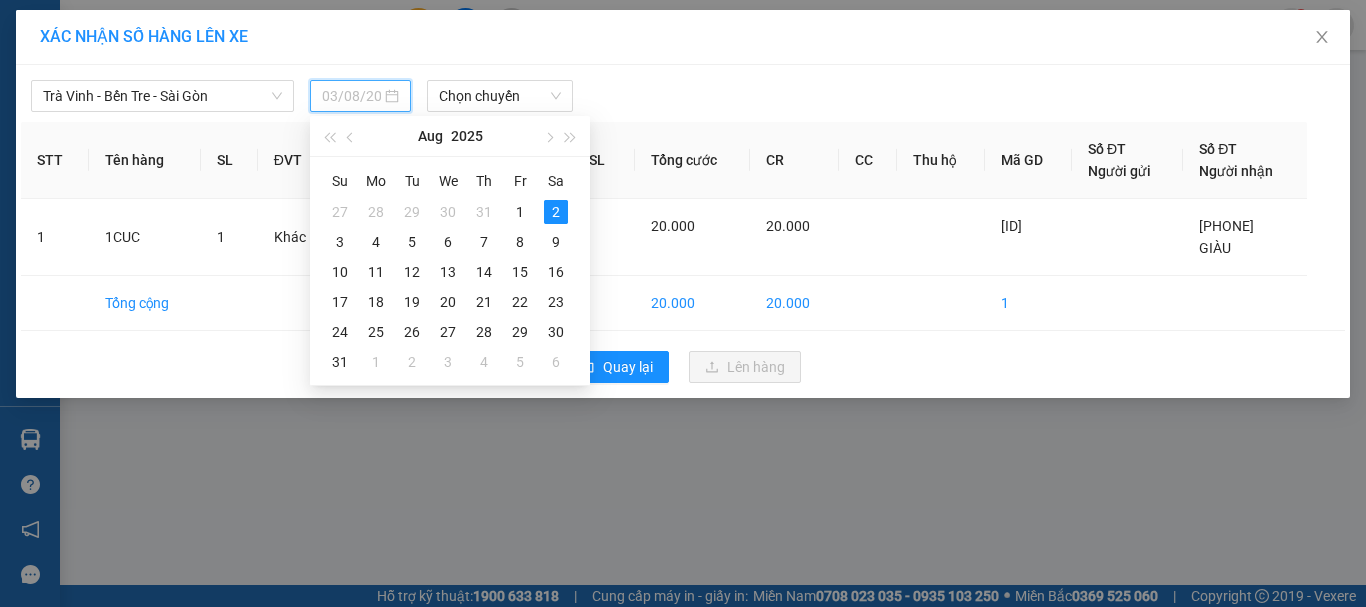 drag, startPoint x: 336, startPoint y: 245, endPoint x: 399, endPoint y: 141, distance: 121.59358 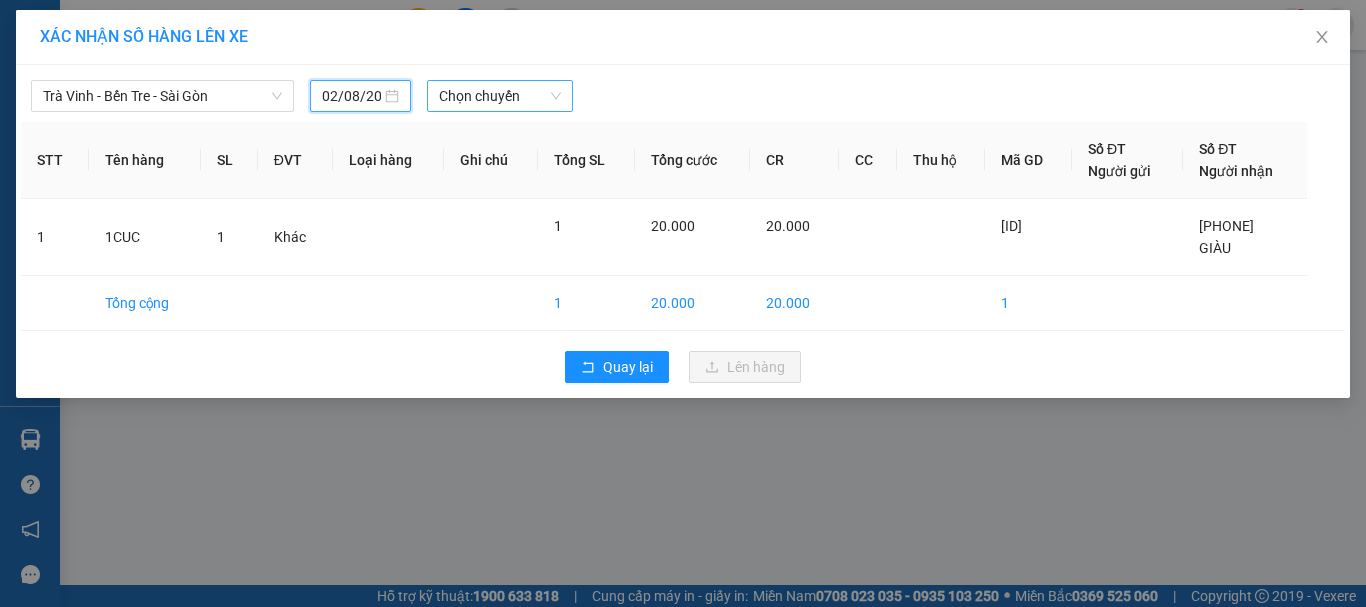 type on "03/08/2025" 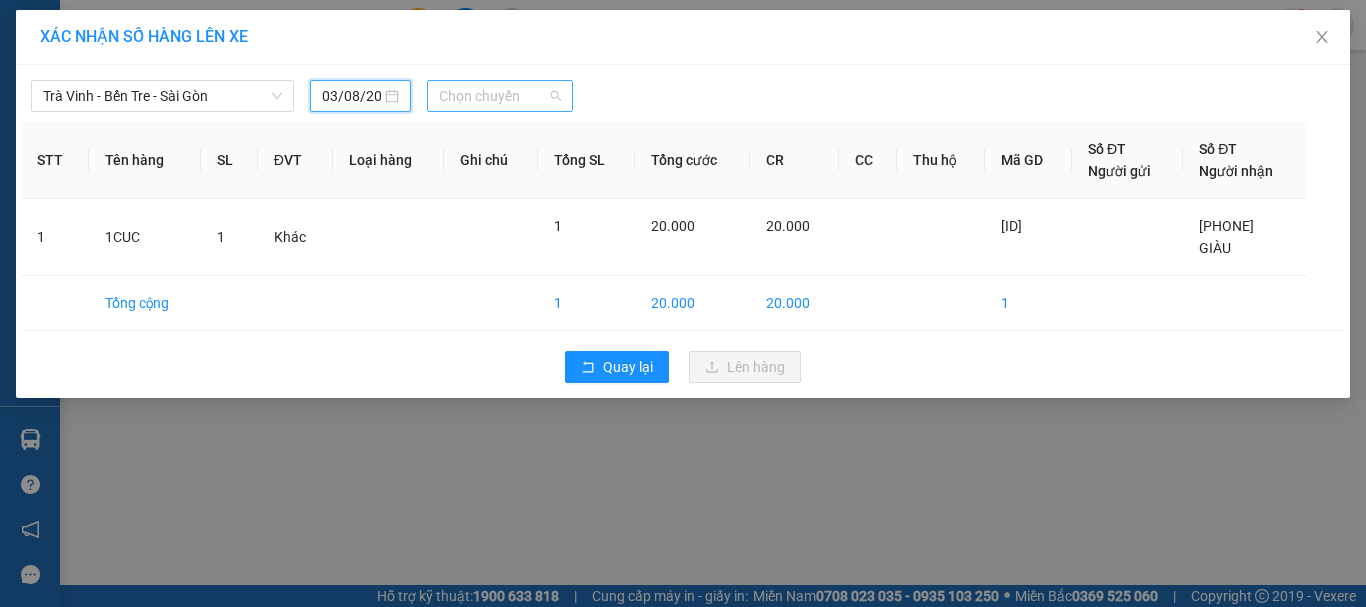 click on "Chọn chuyến" at bounding box center [500, 96] 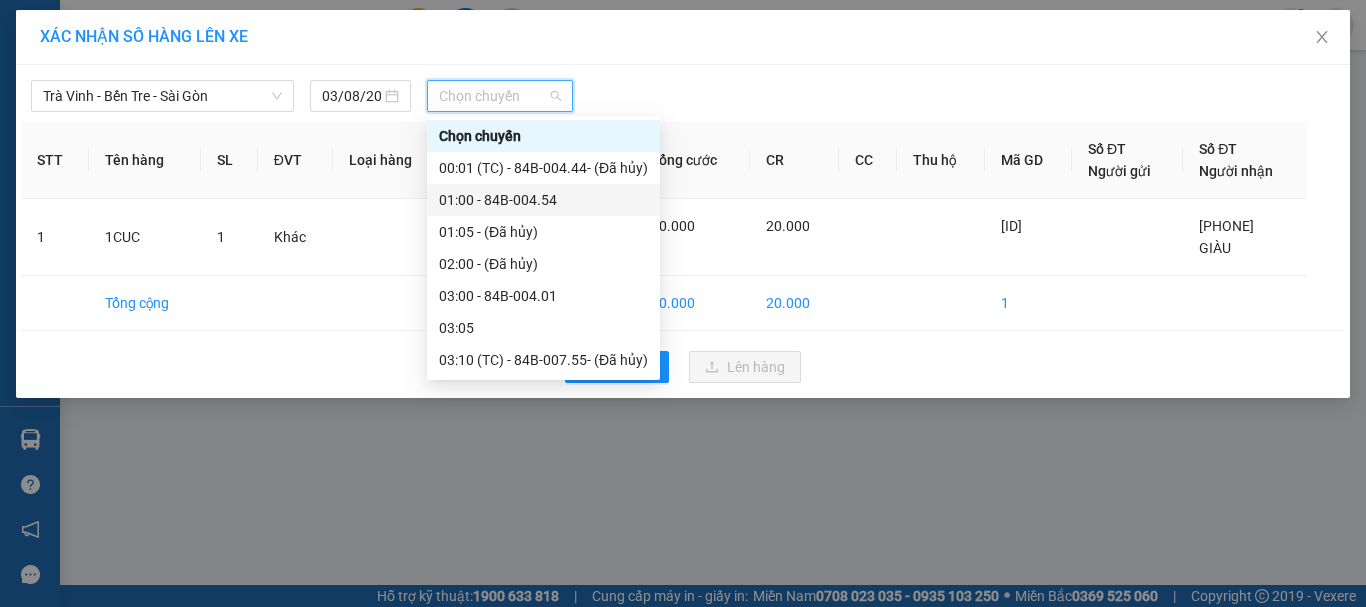 click on "[TIME] - [ID]" at bounding box center [543, 200] 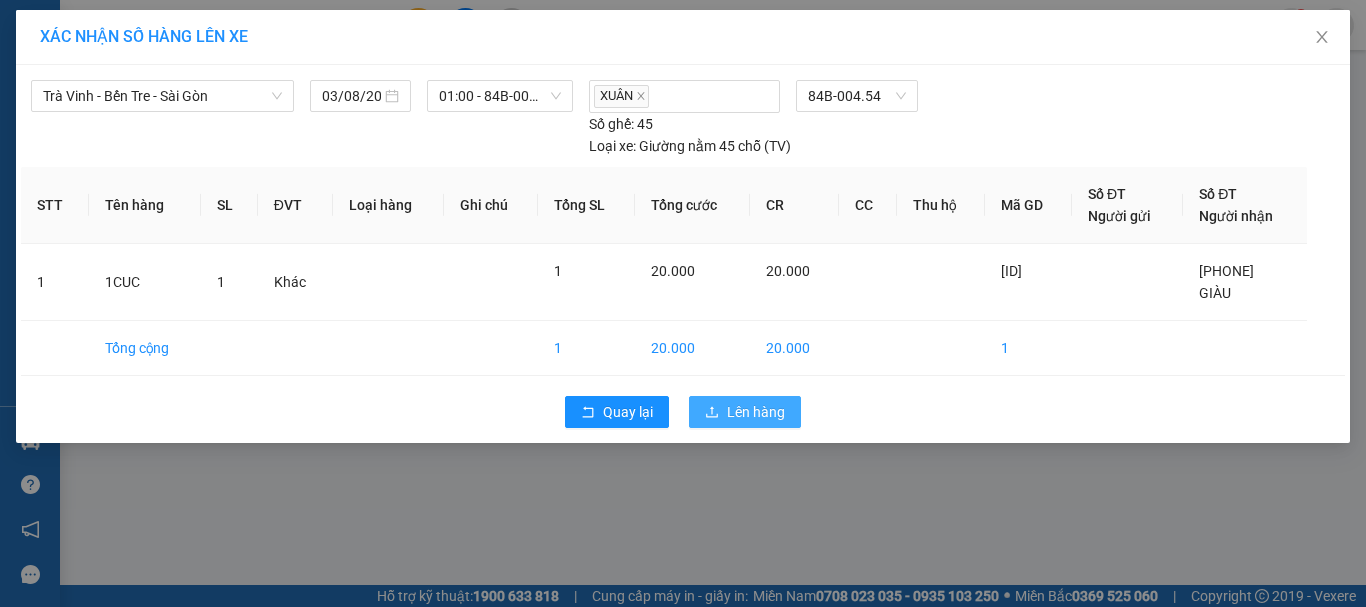 click on "Lên hàng" at bounding box center (756, 412) 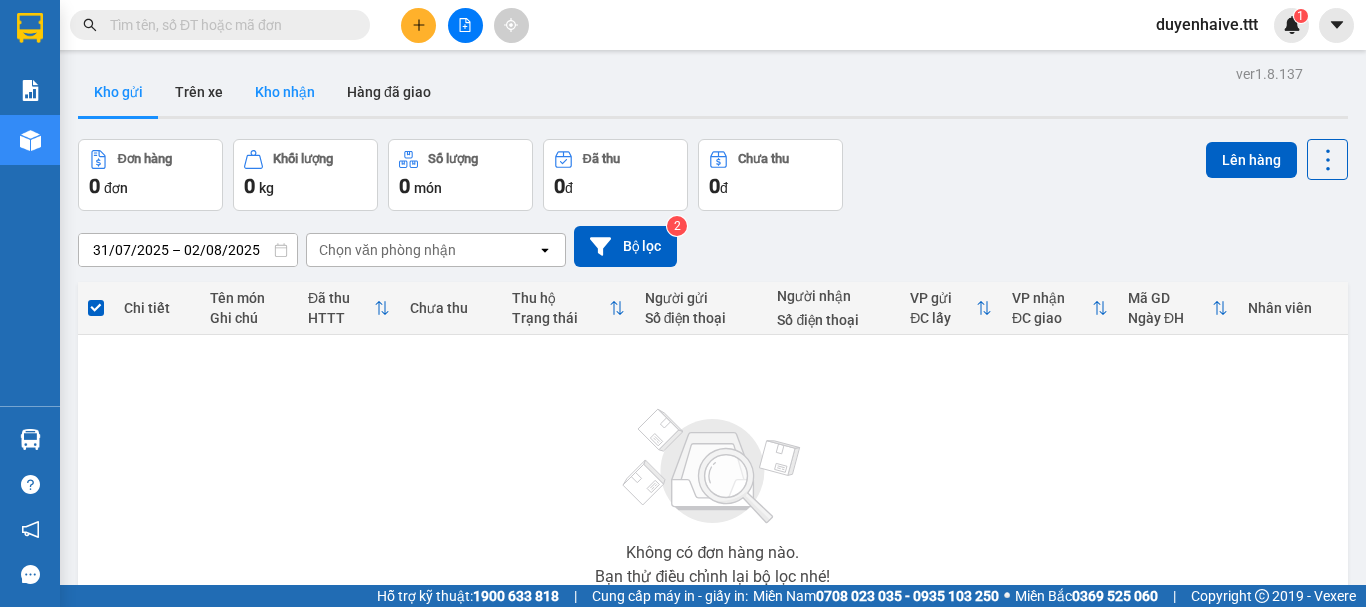 click on "Kho nhận" at bounding box center (285, 92) 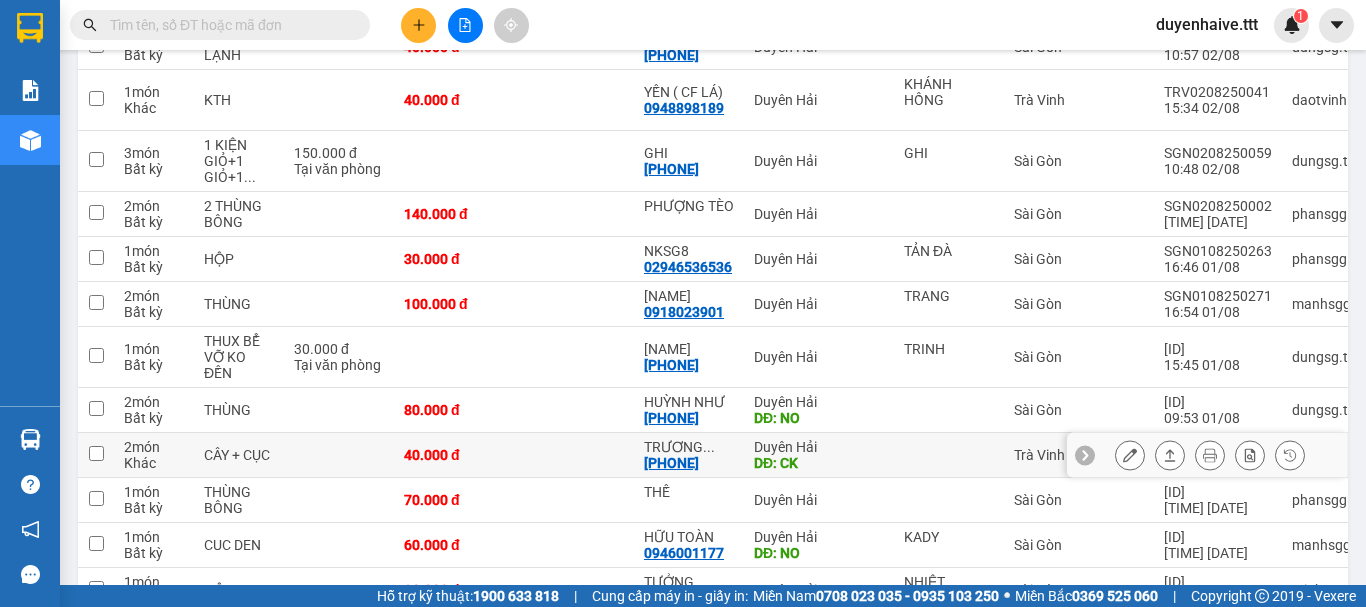 scroll, scrollTop: 700, scrollLeft: 0, axis: vertical 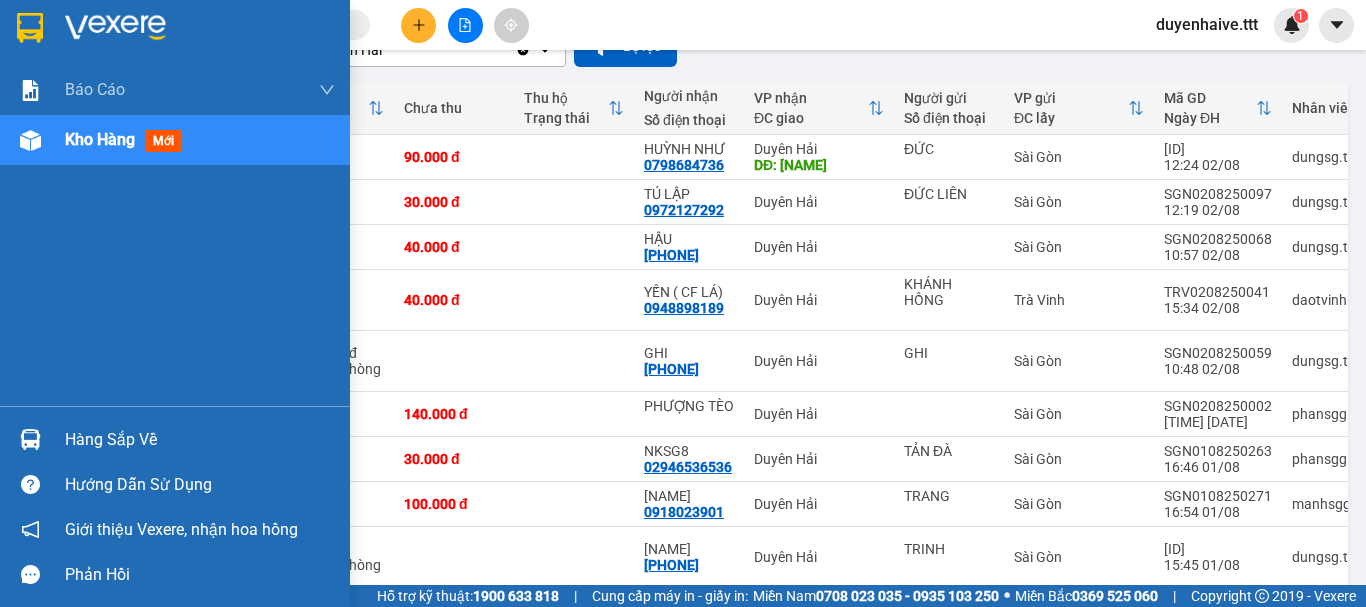 click on "Hàng sắp về" at bounding box center (175, 439) 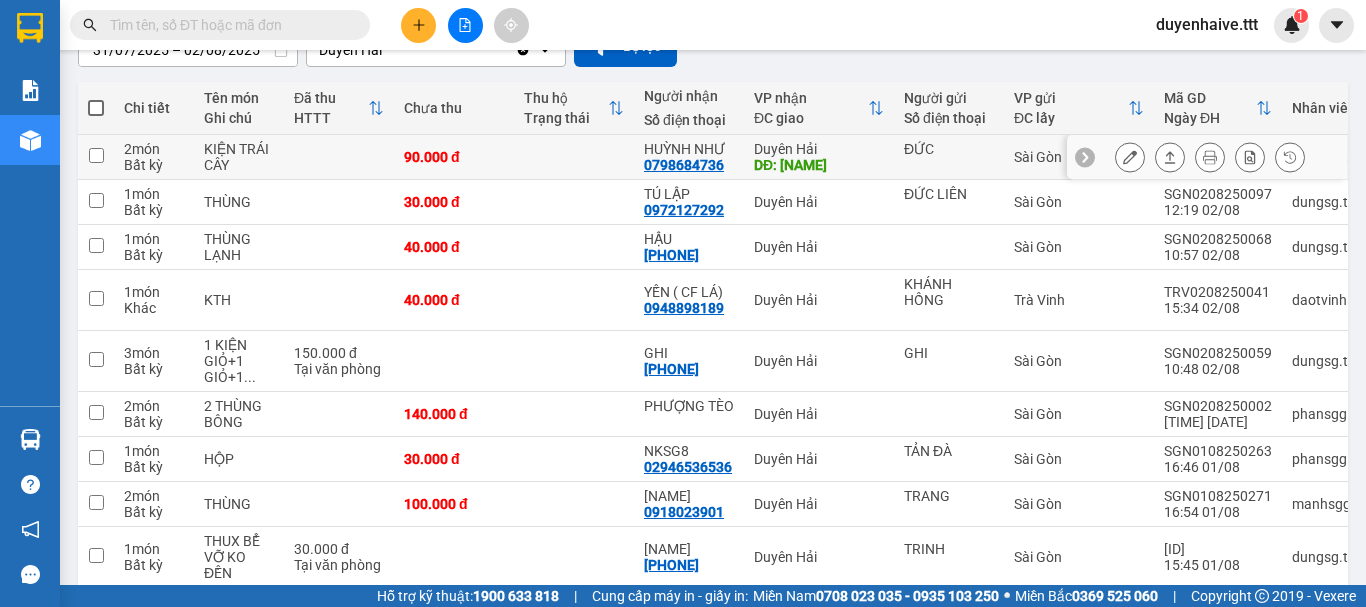 click on "Kết quả tìm kiếm ( 144 )  Bộ lọc  Mã ĐH Trạng thái Món hàng Thu hộ Tổng cước Chưa cước Người gửi VP Gửi Người nhận VP Nhận [ID] [TIME] - [DATE] VP Nhận   84B-003.99 [TIME] - [DATE] CUC SL:  1 60.000 60.000 KADY [CITY] [PHONE] [NAME] Duyên Hải Giao DĐ: NO [ID] [TIME] - [DATE] VP Nhận   84B-001.95 [TIME] - [DATE] CỤC SL:  1 30.000 30.000 TRƯỜNG [CITY] [PHONE] [NAME] Duyên Hải Giao DĐ: NO [ID] [TIME] - [DATE] VP Nhận   84B-001.95 [TIME] - [DATE] CỤC SL:  1 30.000 30.000 [CITY] [PHONE] [NAME] Duyên Hải Giao DĐ: NO [ID] [TIME] - [DATE] VP Nhận   84B-004.52 [TIME] - [DATE] cục SL:  1 30.000 30.000 Trà Vinh [PHONE] [NAME] Duyên Hải Giao DĐ: NO [ID] [TIME] - [DATE] Trên xe   84B-003.46 [TIME]  -   [DATE] CỤC SL:  1 30.000 30.000 TUẤN  [CITY] [PHONE] [NAME] Duyên Hải [ID] [TIME] - [DATE] Trên xe   84B-006.44 [TIME]  -   [DATE] CUC SL:  1 30.000   1" at bounding box center [683, 303] 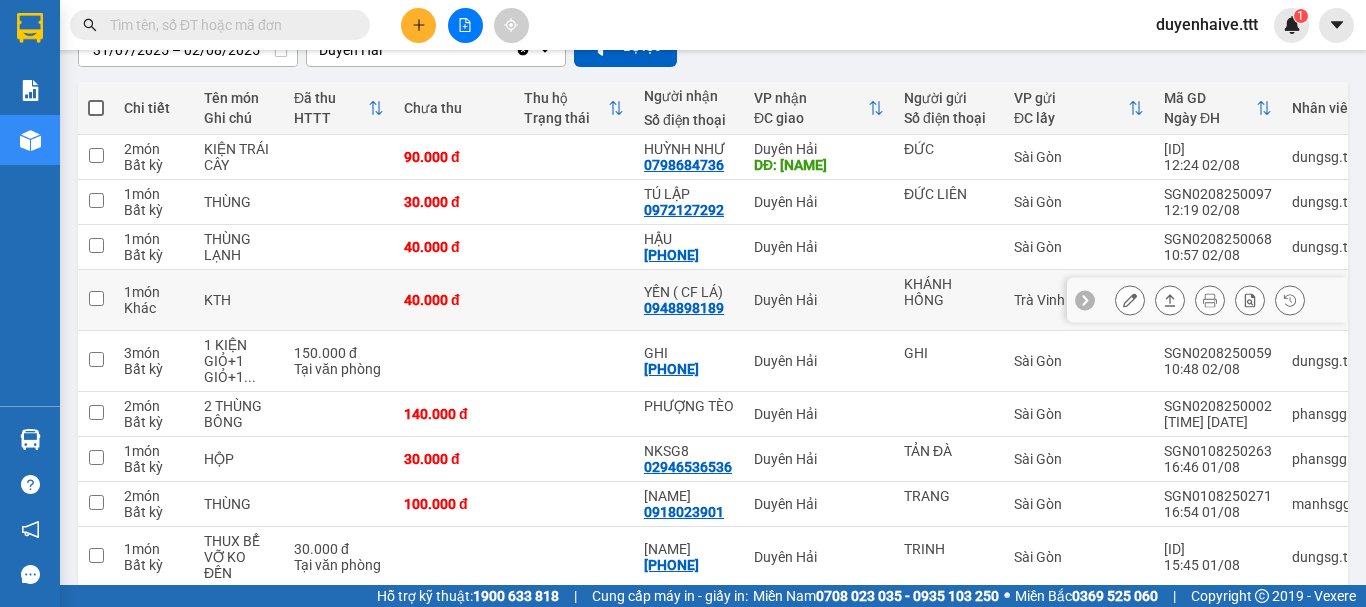 scroll, scrollTop: 600, scrollLeft: 0, axis: vertical 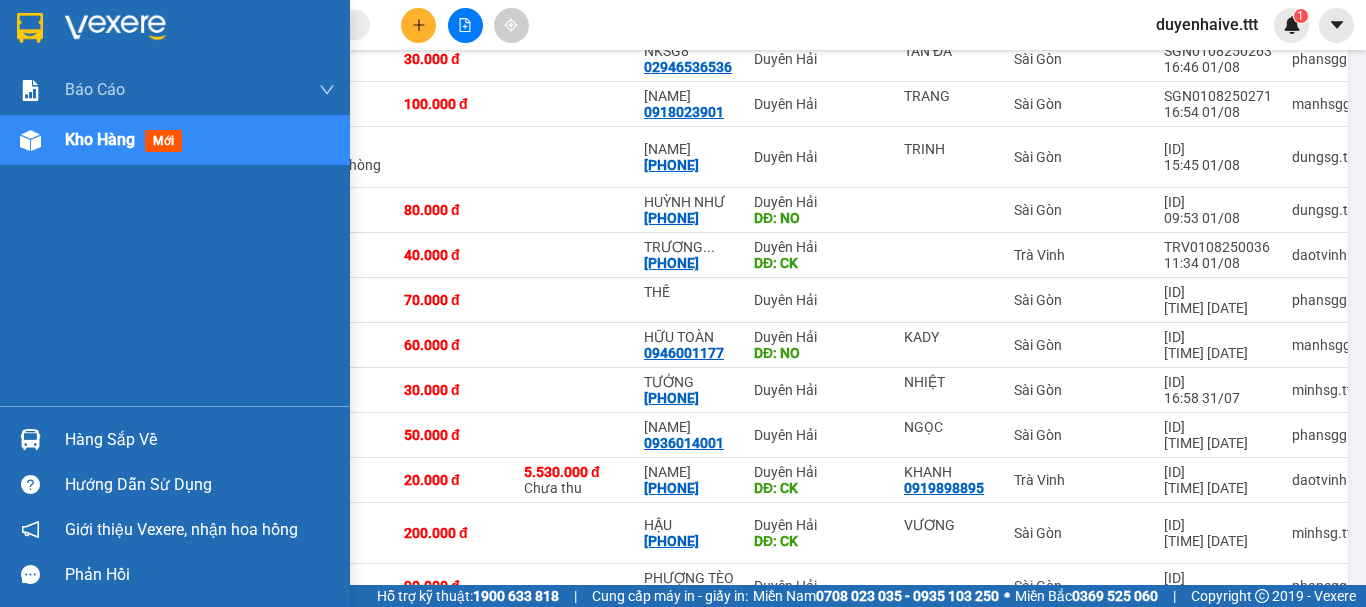 click on "Hàng sắp về" at bounding box center (200, 440) 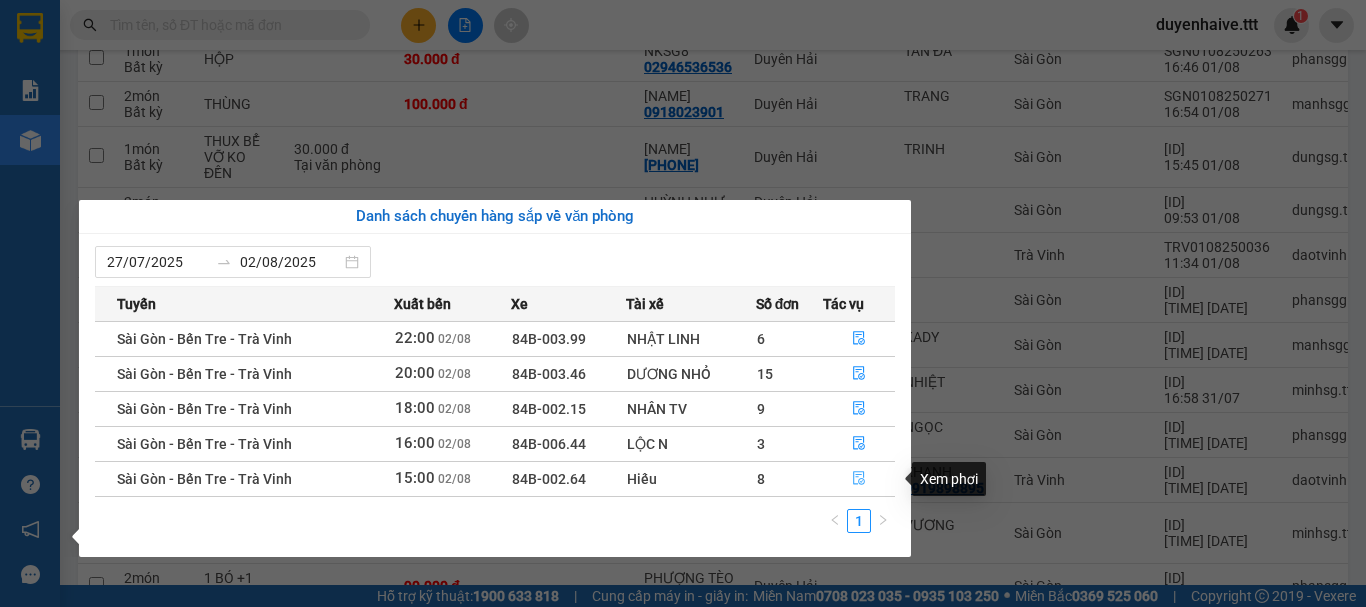 click 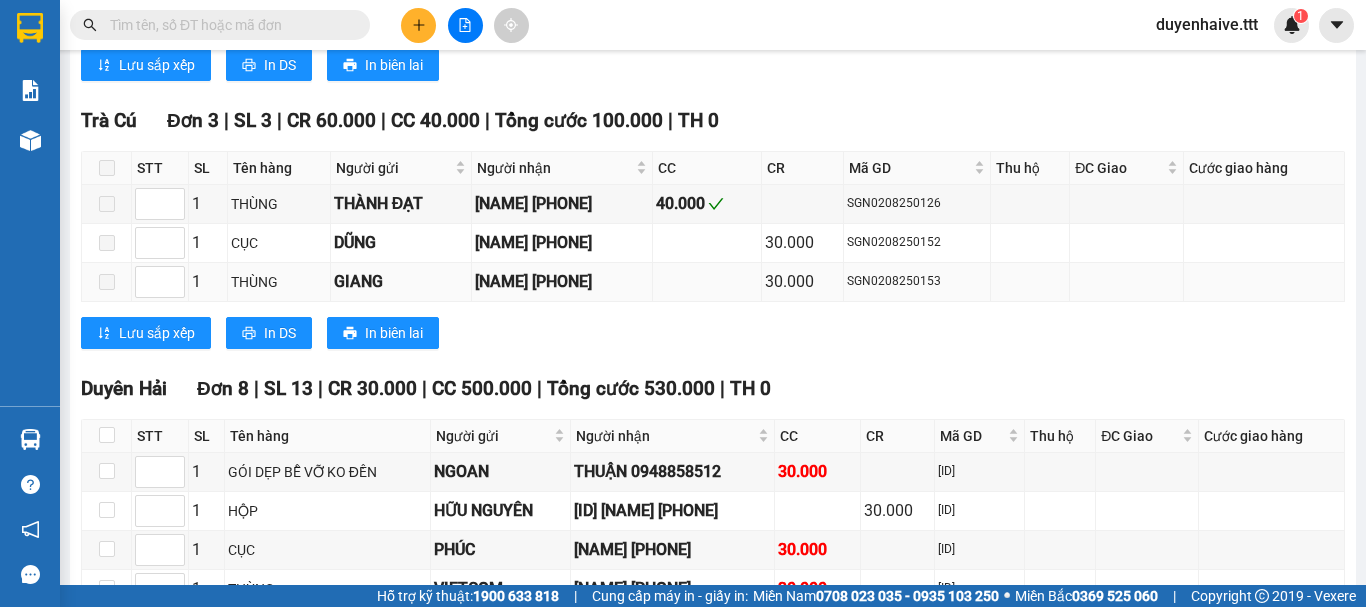scroll, scrollTop: 2719, scrollLeft: 0, axis: vertical 